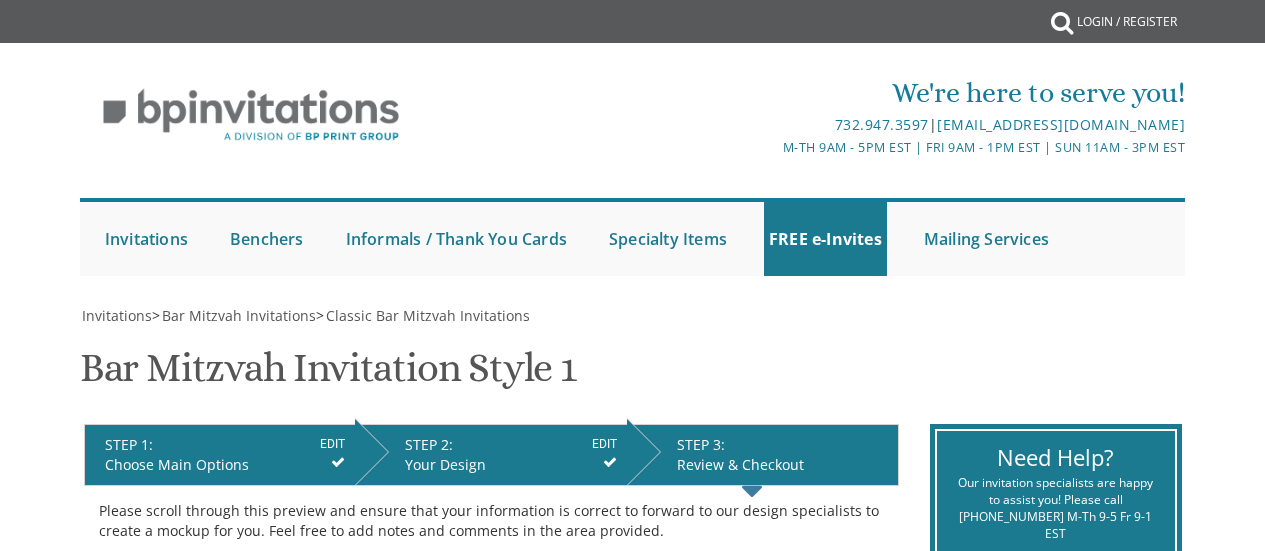 scroll, scrollTop: 15, scrollLeft: 0, axis: vertical 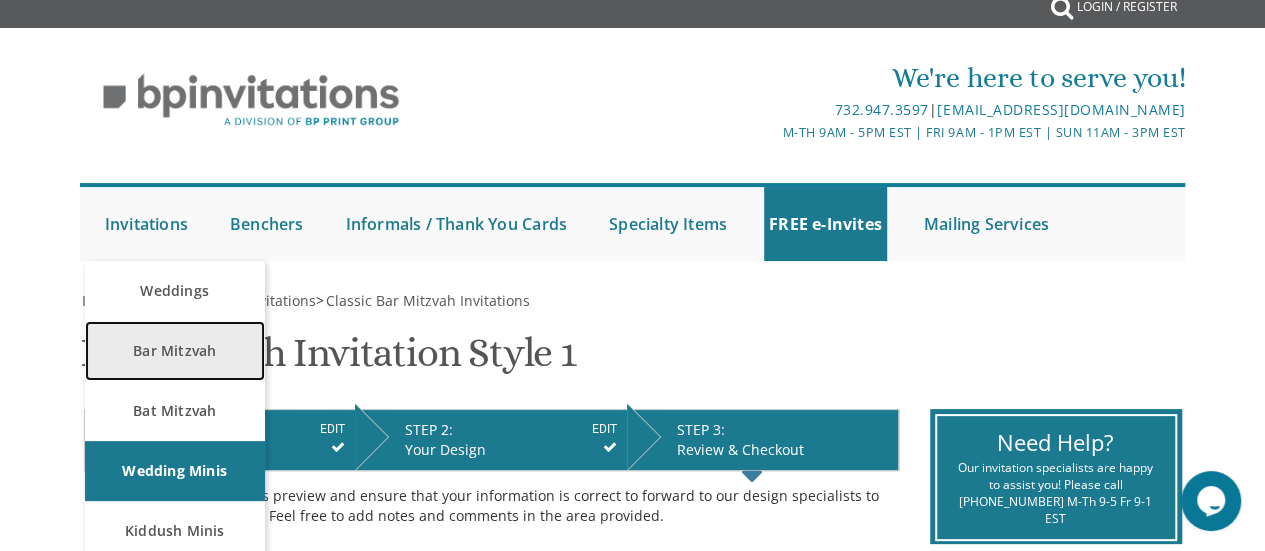 click on "Bar Mitzvah" at bounding box center [175, 351] 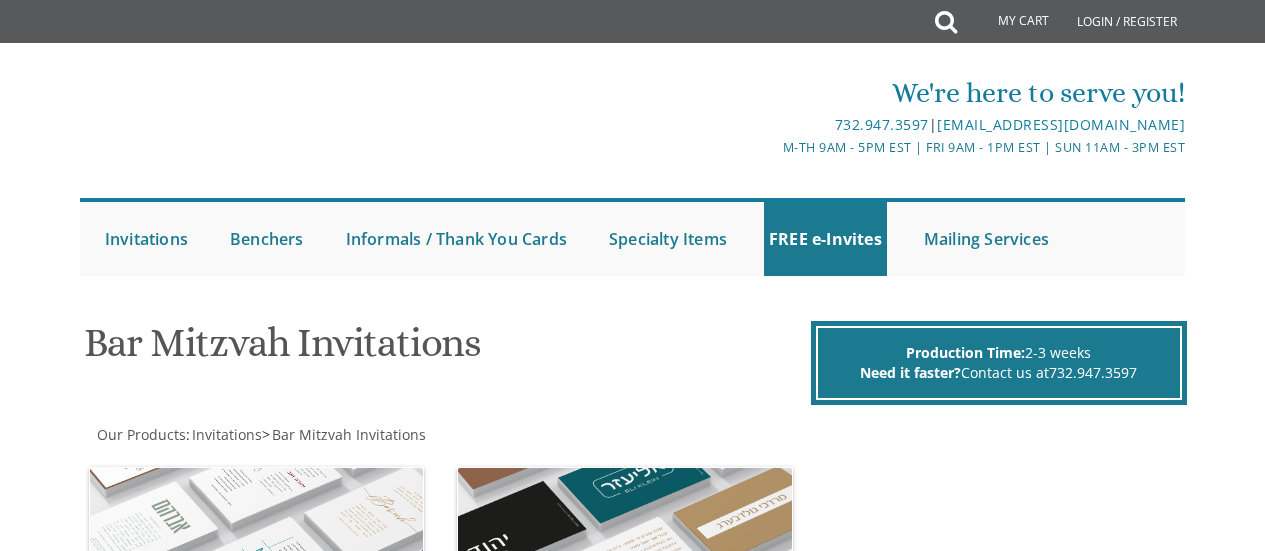 scroll, scrollTop: 0, scrollLeft: 0, axis: both 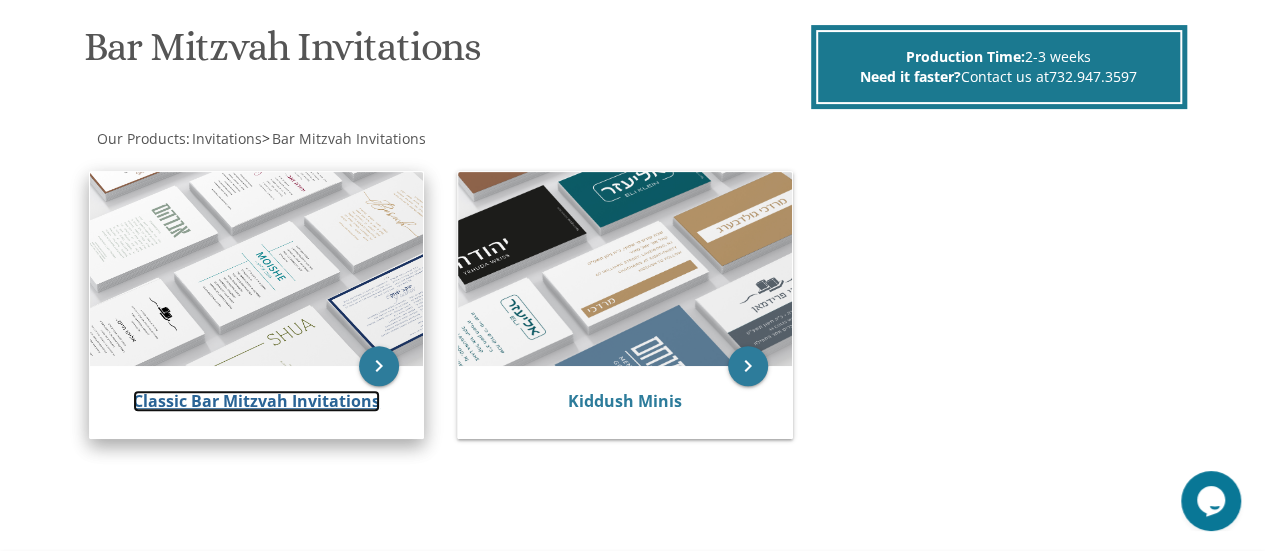 click on "Classic Bar Mitzvah Invitations" at bounding box center [256, 401] 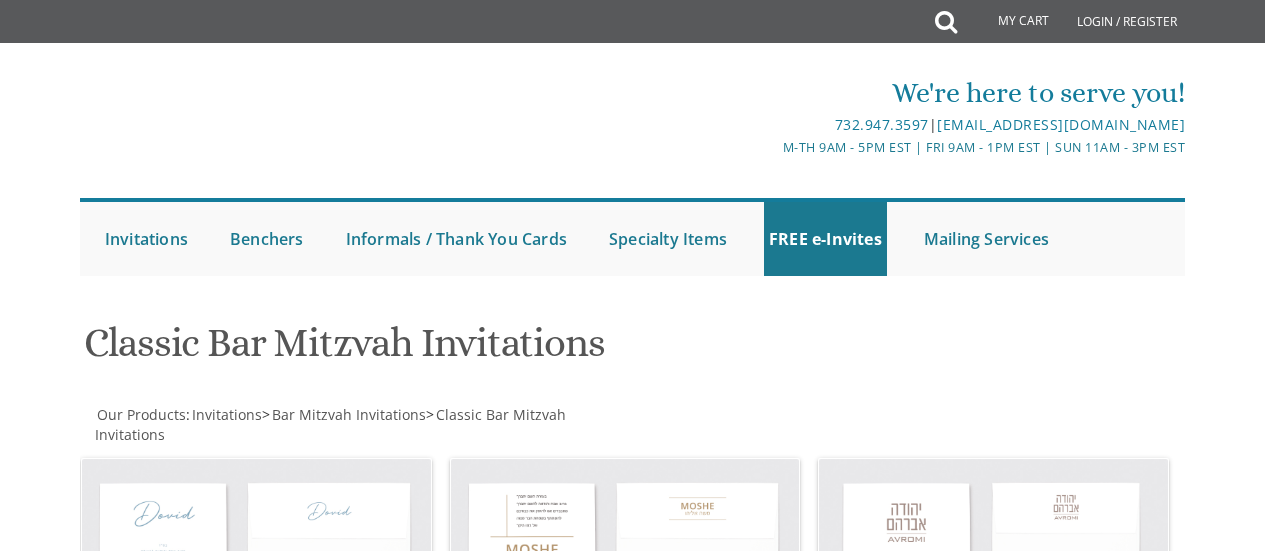 scroll, scrollTop: 0, scrollLeft: 0, axis: both 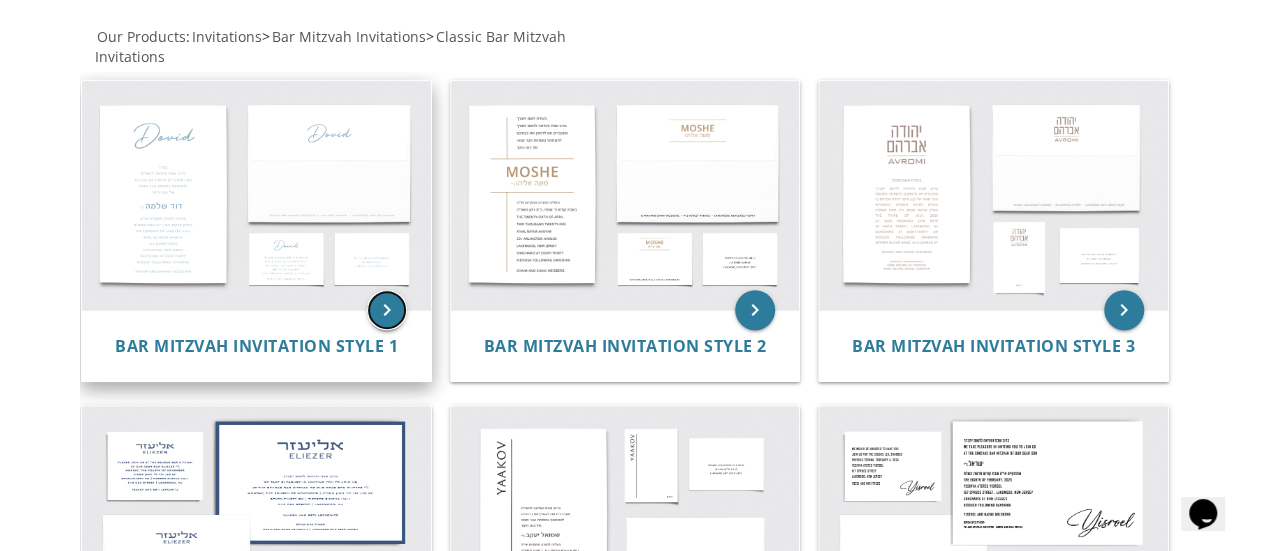 click on "keyboard_arrow_right" at bounding box center (387, 310) 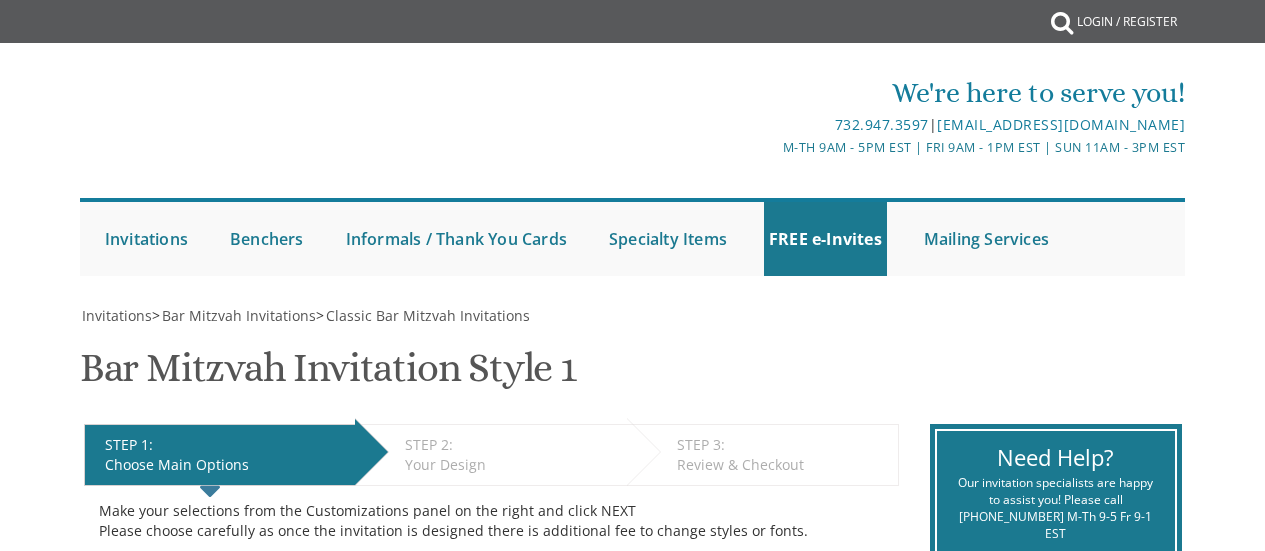 scroll, scrollTop: 0, scrollLeft: 0, axis: both 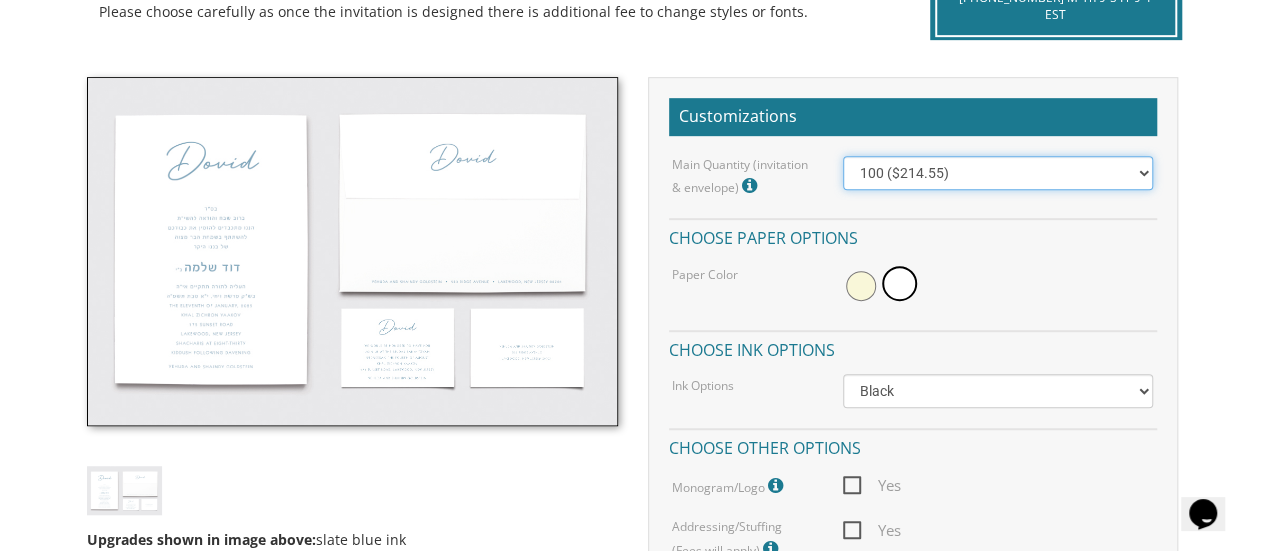 click on "100 ($214.55) 200 ($254.60) 300 ($294.25) 400 ($333.55) 500 ($373.90) 600 ($413.25) 700 ($452.35) 800 ($491.40) 900 ($528.00) 1000 ($568.05)" at bounding box center [998, 173] 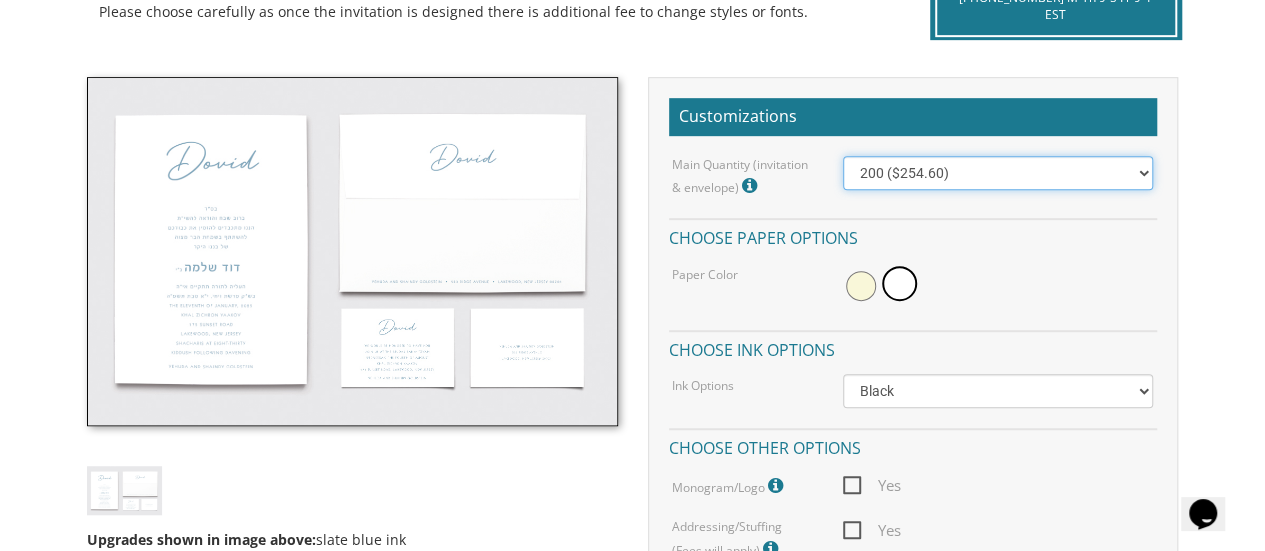 click on "100 ($214.55) 200 ($254.60) 300 ($294.25) 400 ($333.55) 500 ($373.90) 600 ($413.25) 700 ($452.35) 800 ($491.40) 900 ($528.00) 1000 ($568.05)" at bounding box center [998, 173] 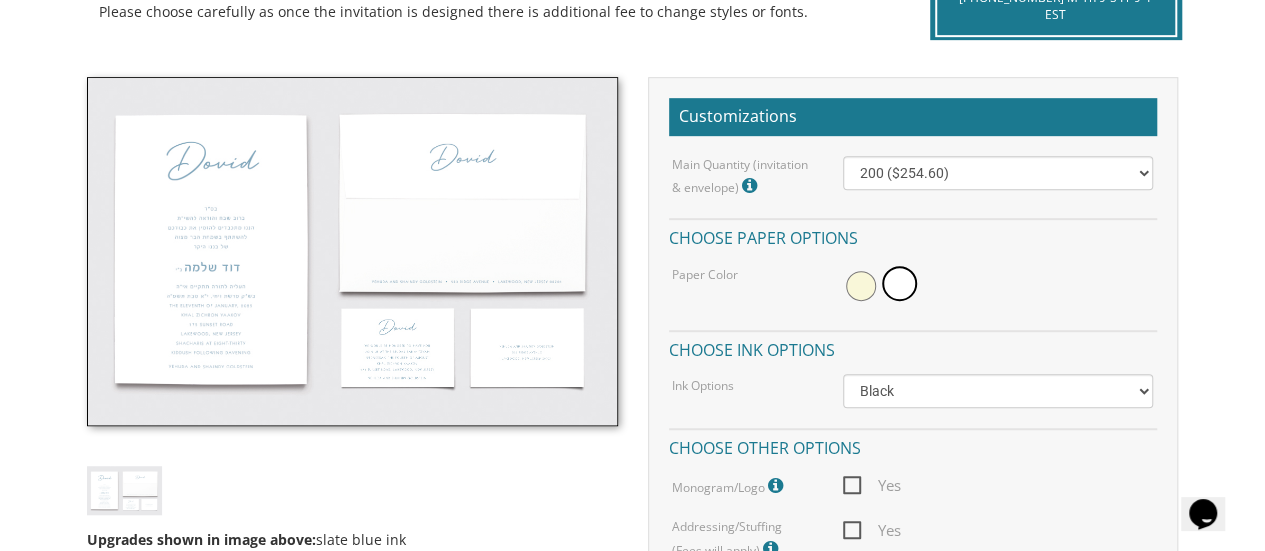 drag, startPoint x: 1262, startPoint y: 191, endPoint x: 1270, endPoint y: 235, distance: 44.72136 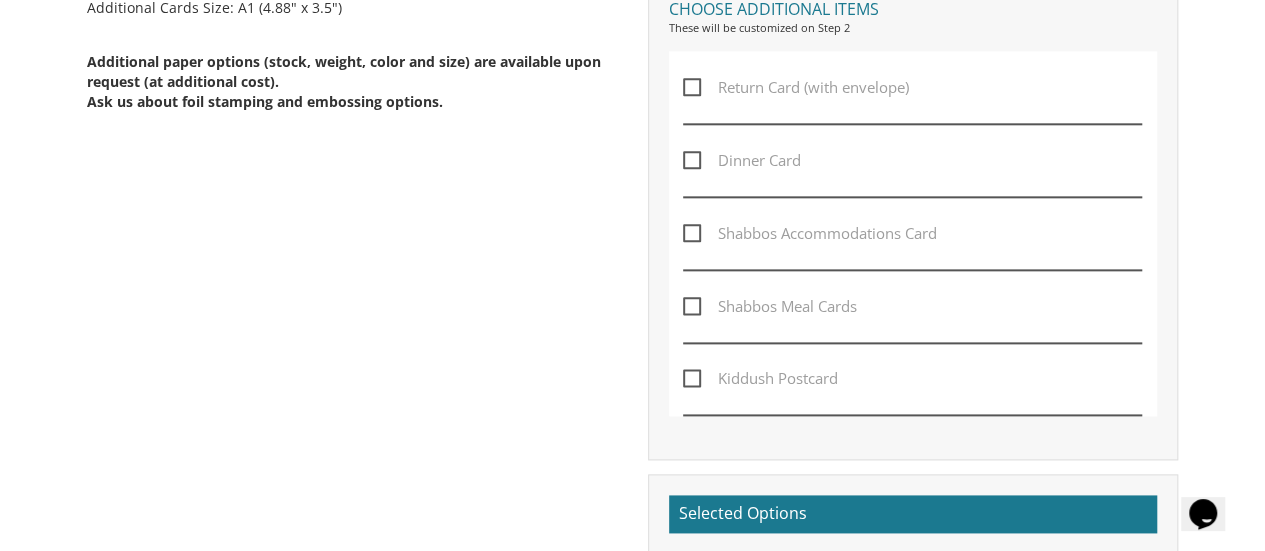 scroll, scrollTop: 1118, scrollLeft: 0, axis: vertical 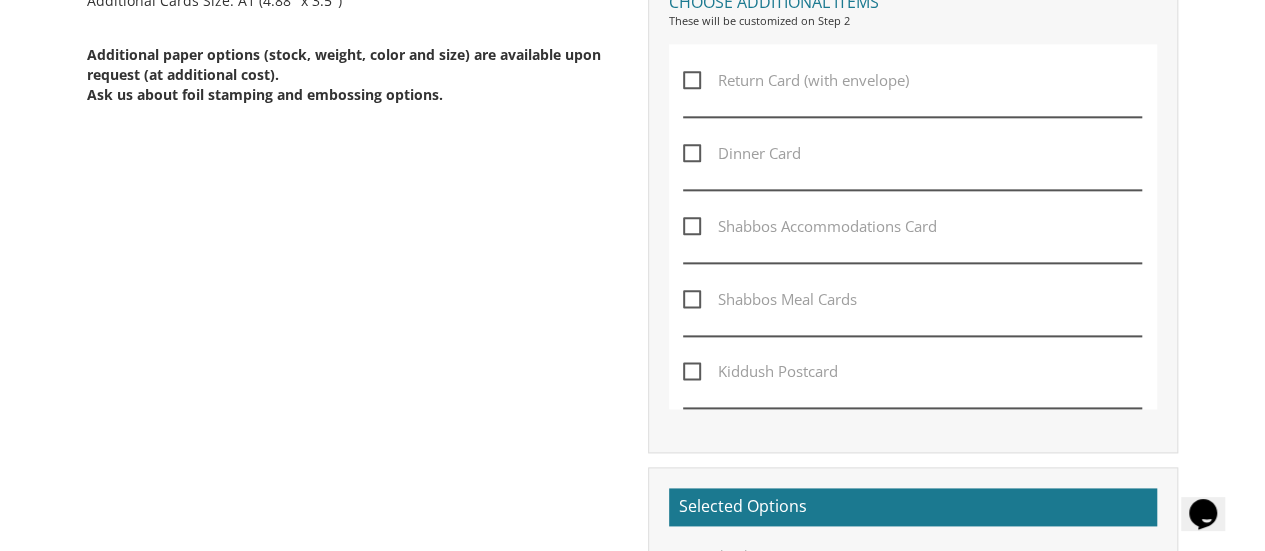 click on "Kiddush Postcard" at bounding box center (760, 371) 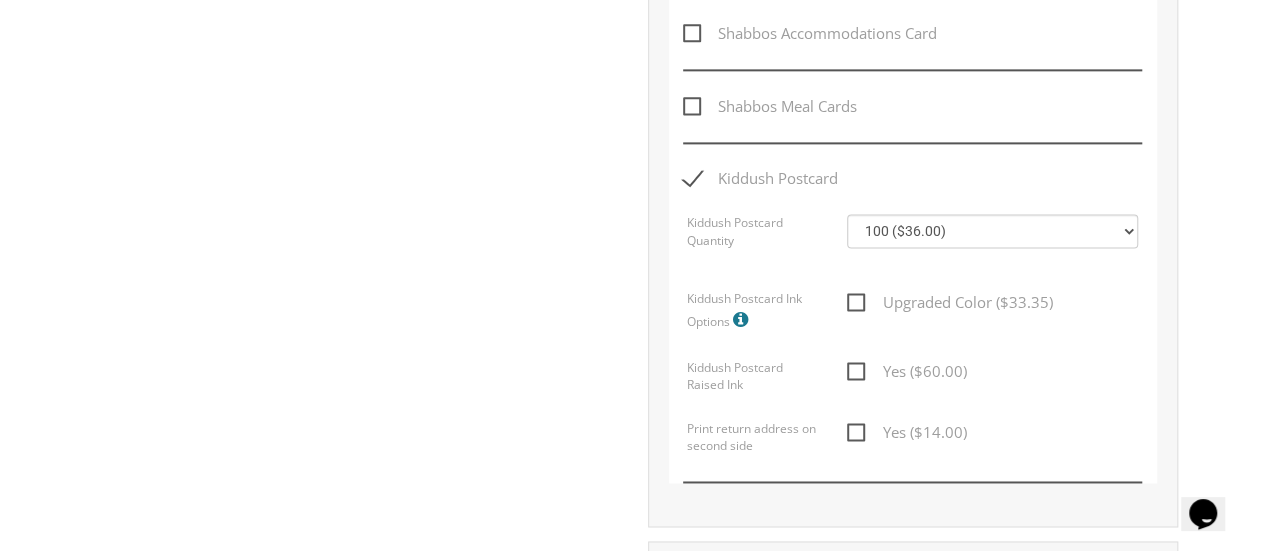 scroll, scrollTop: 1330, scrollLeft: 0, axis: vertical 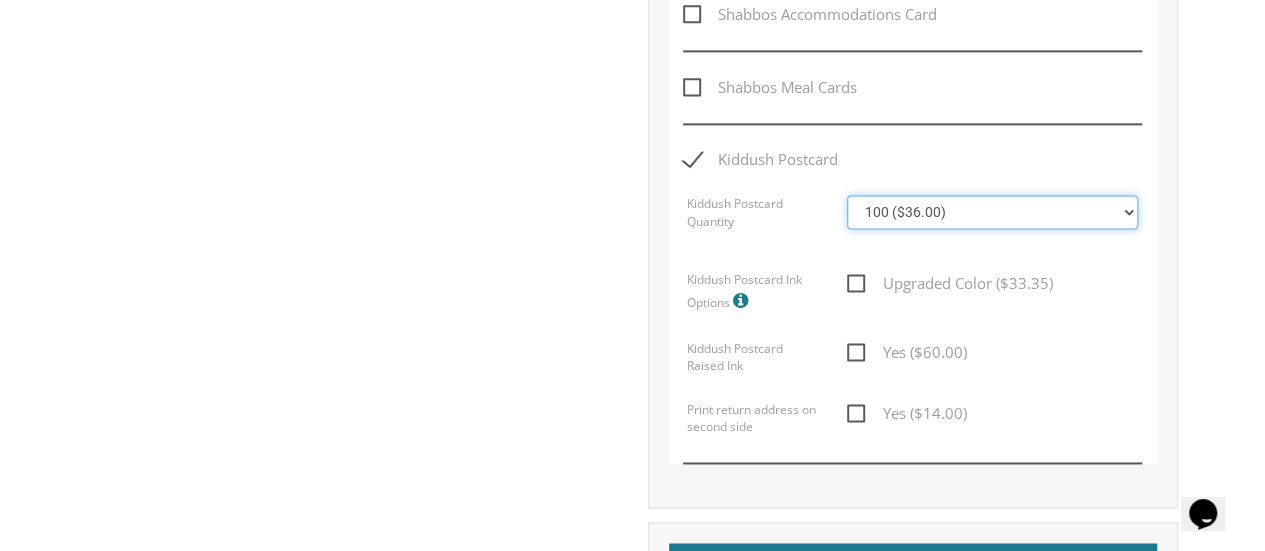 click on "100 ($36.00) 200 ($42.00) 300 ($48.00) 400 ($54.00) 500 ($60.00) 600 ($66.00) 700 ($72.00) 800 ($78.00) 900 ($84.00) 1000 ($90.00)" at bounding box center (992, 212) 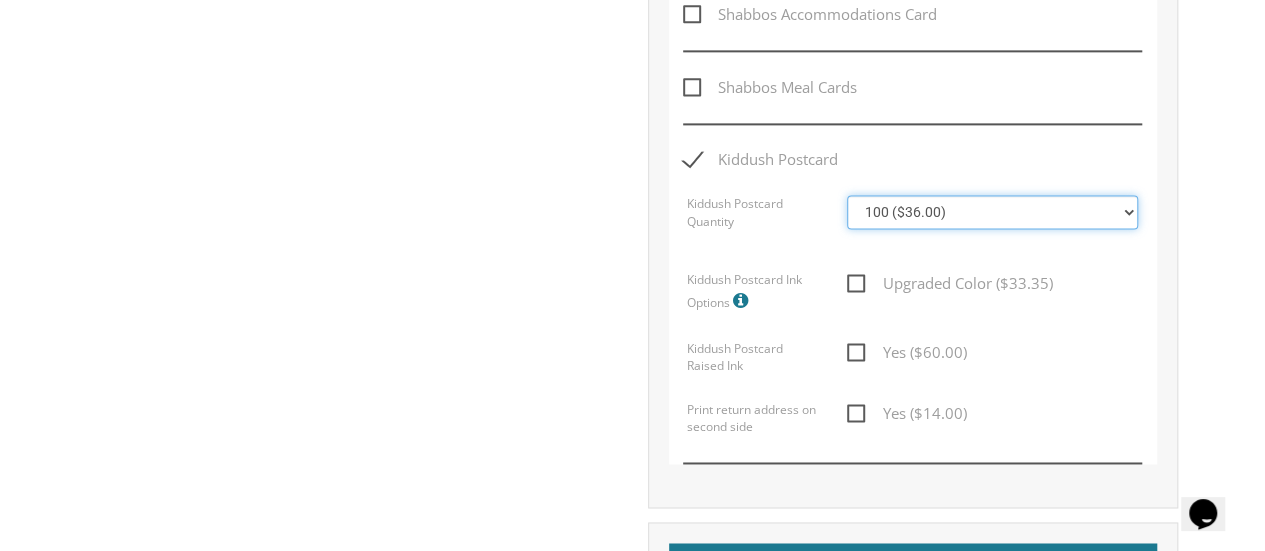 select on "400" 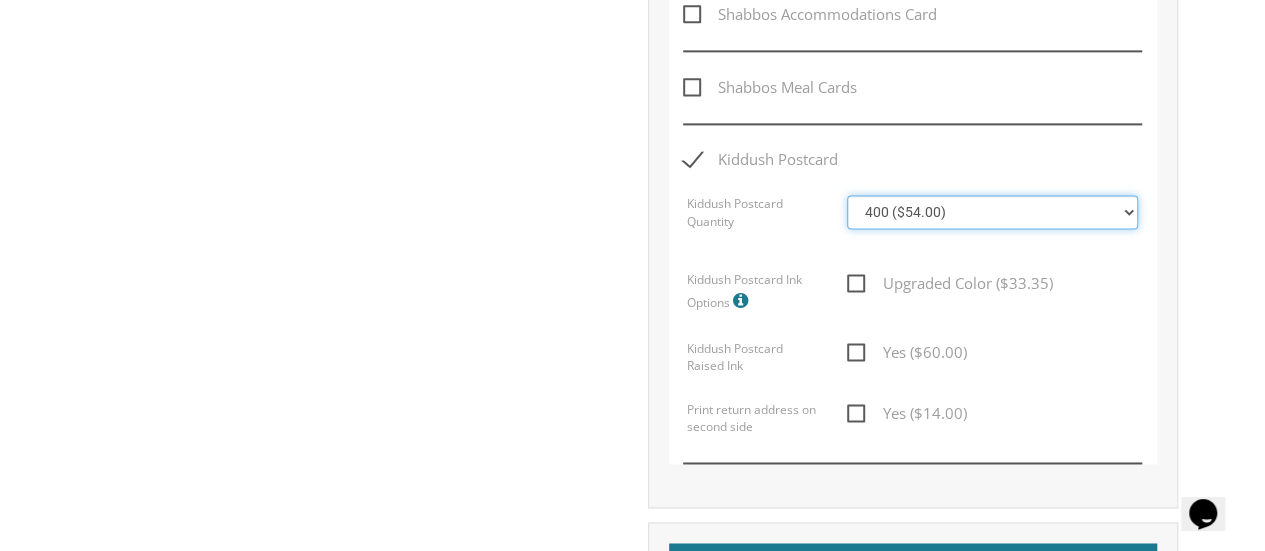 click on "100 ($36.00) 200 ($42.00) 300 ($48.00) 400 ($54.00) 500 ($60.00) 600 ($66.00) 700 ($72.00) 800 ($78.00) 900 ($84.00) 1000 ($90.00)" at bounding box center [992, 212] 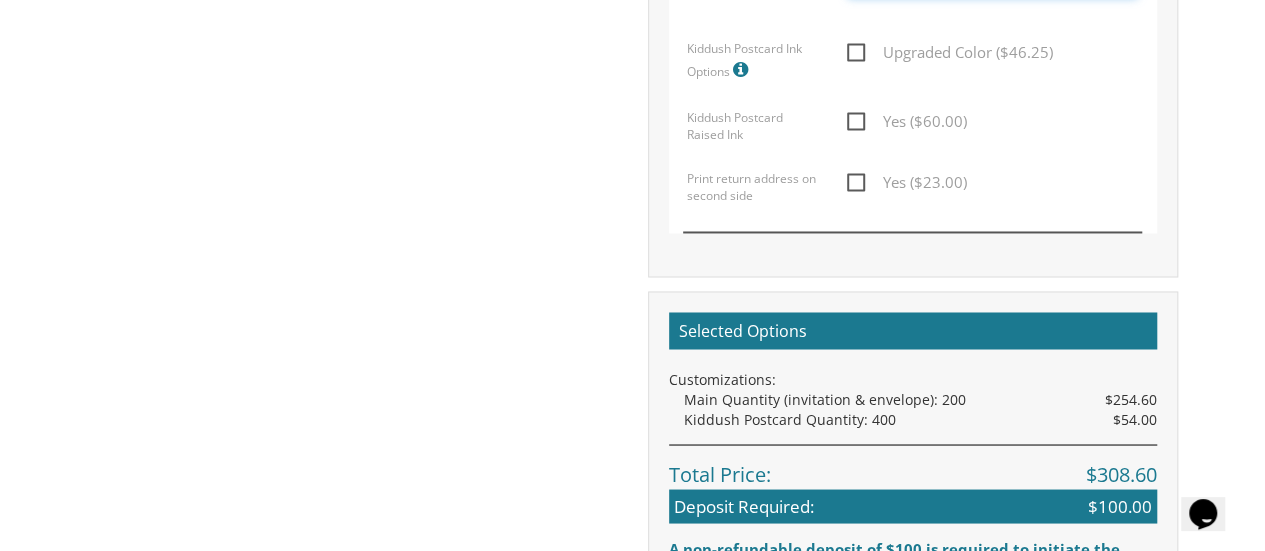 scroll, scrollTop: 1572, scrollLeft: 0, axis: vertical 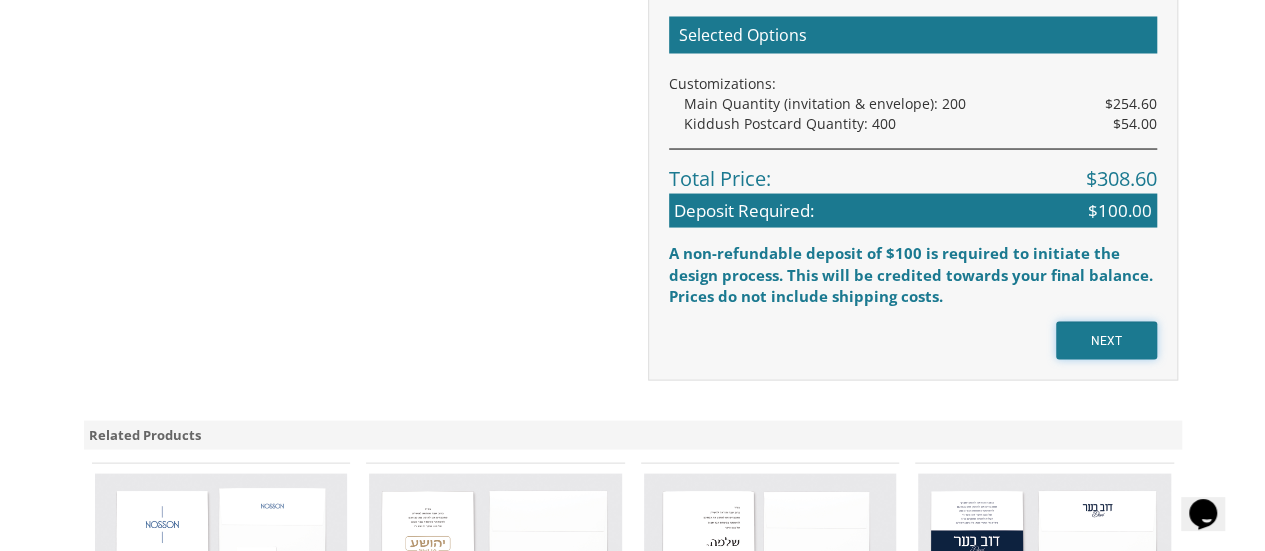 click on "NEXT" at bounding box center (1106, 340) 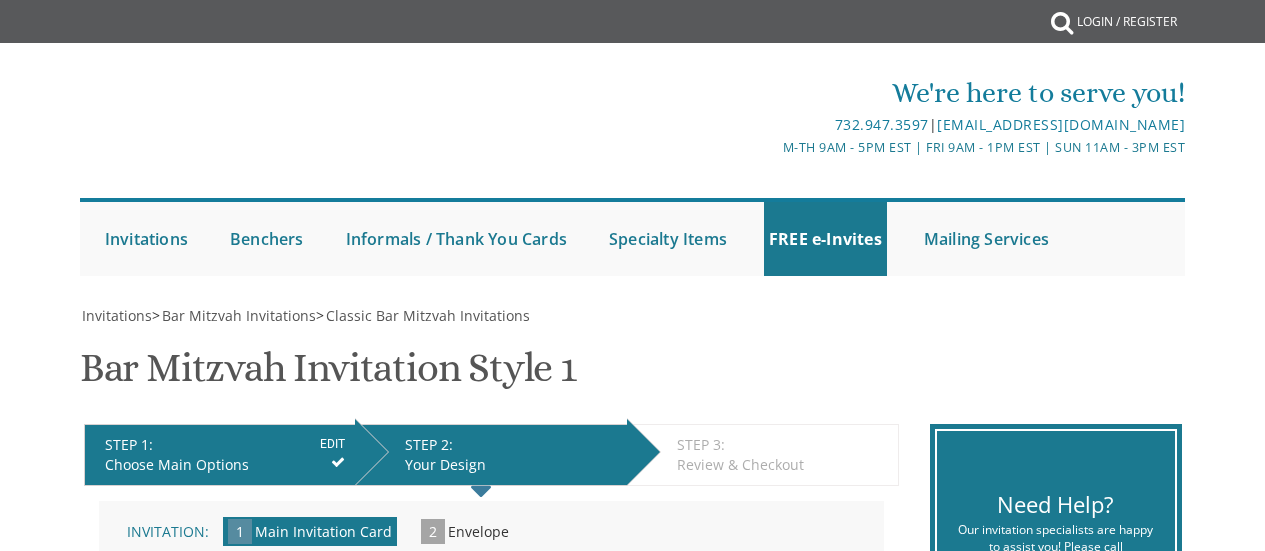 scroll, scrollTop: 0, scrollLeft: 0, axis: both 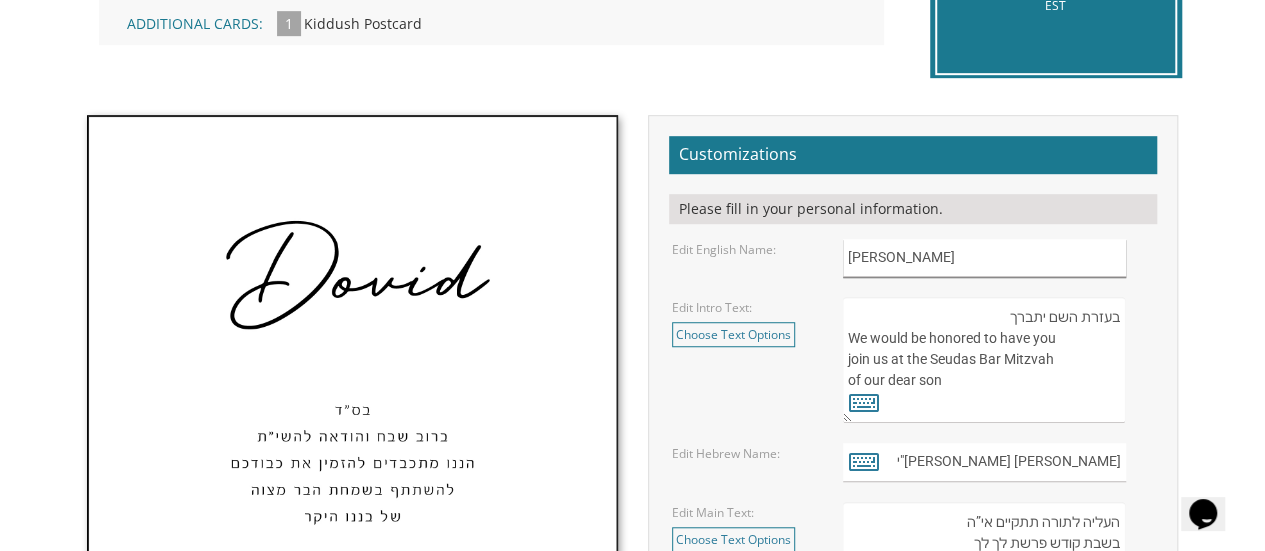 click on "Dovid" at bounding box center (984, 258) 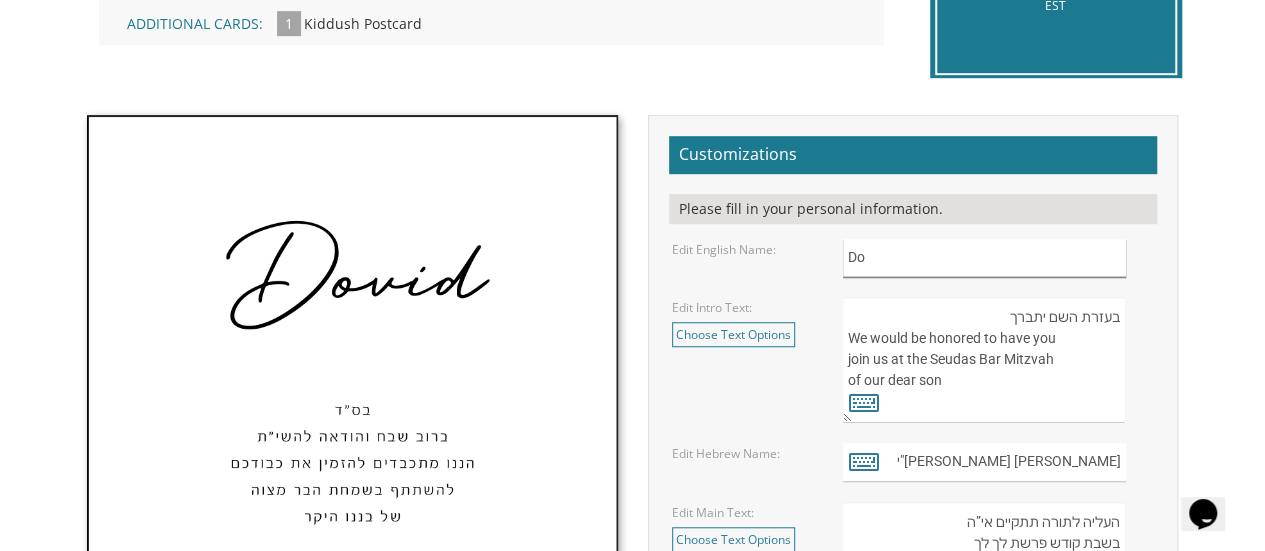 type on "D" 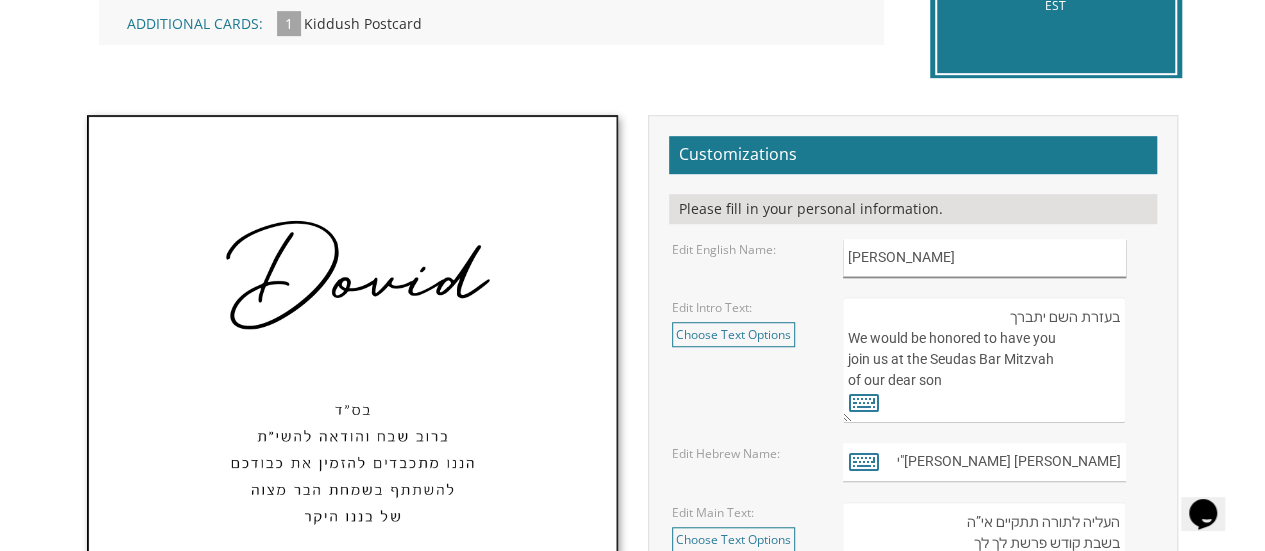 type on "Chaim" 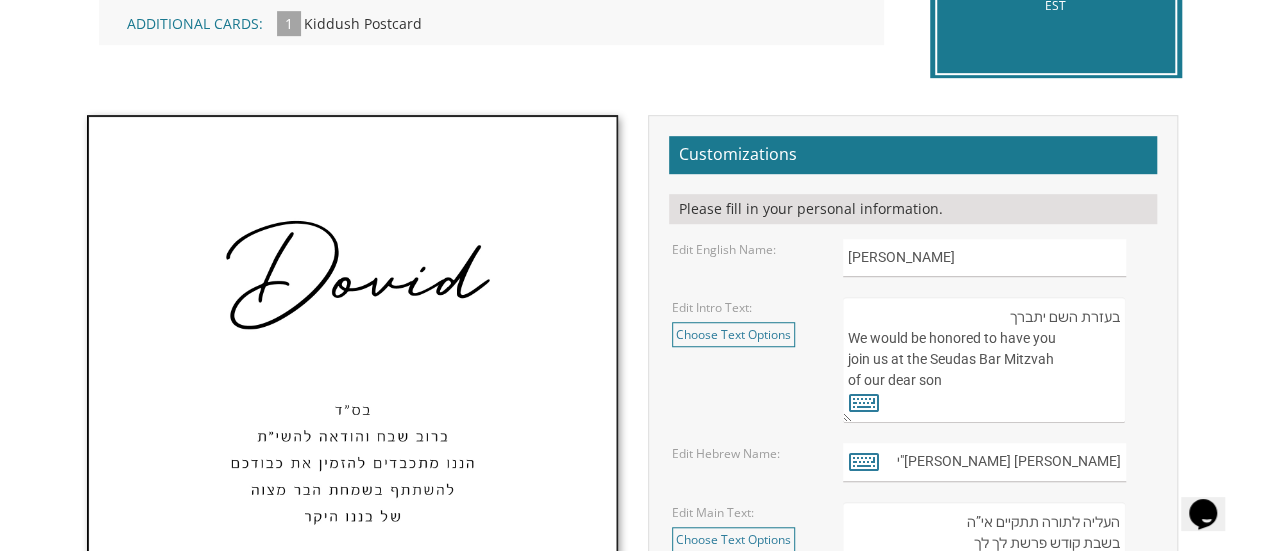 drag, startPoint x: 1006, startPoint y: 316, endPoint x: 1070, endPoint y: 383, distance: 92.65527 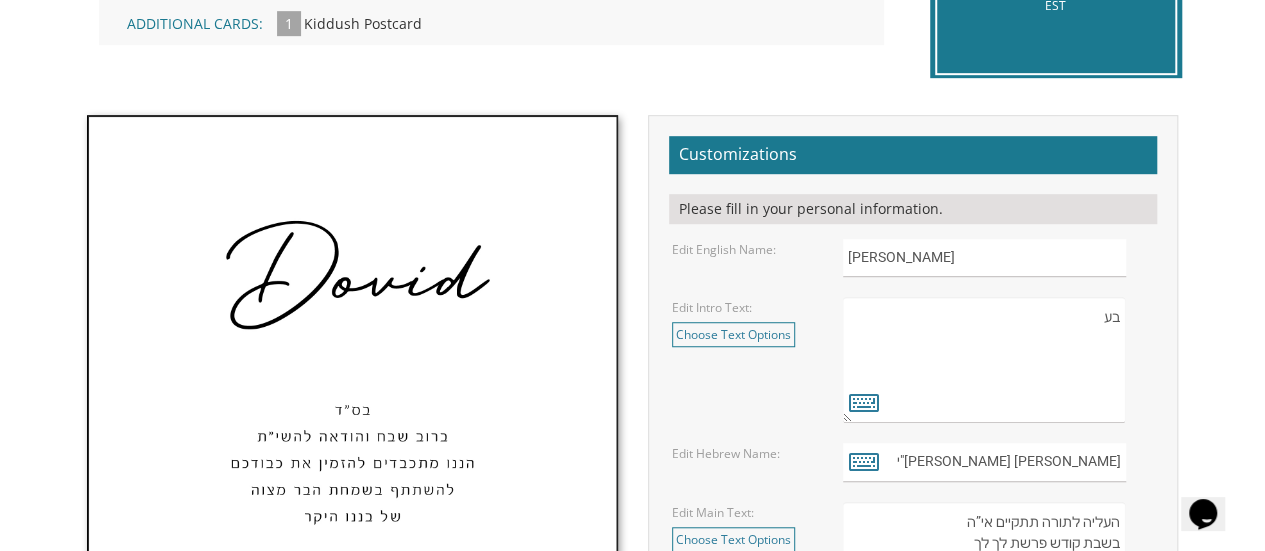 type on "ב" 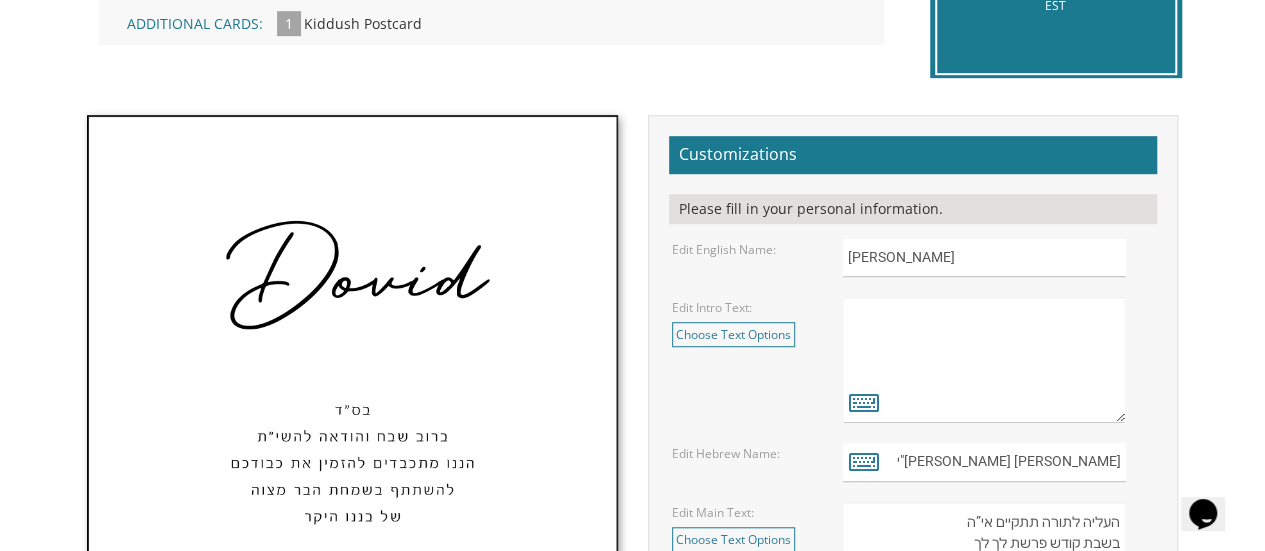 click on "בעזרת השם יתברך
We would be honored to have you
join us at the Seudas Bar Mitzvah
of our dear son" at bounding box center (984, 360) 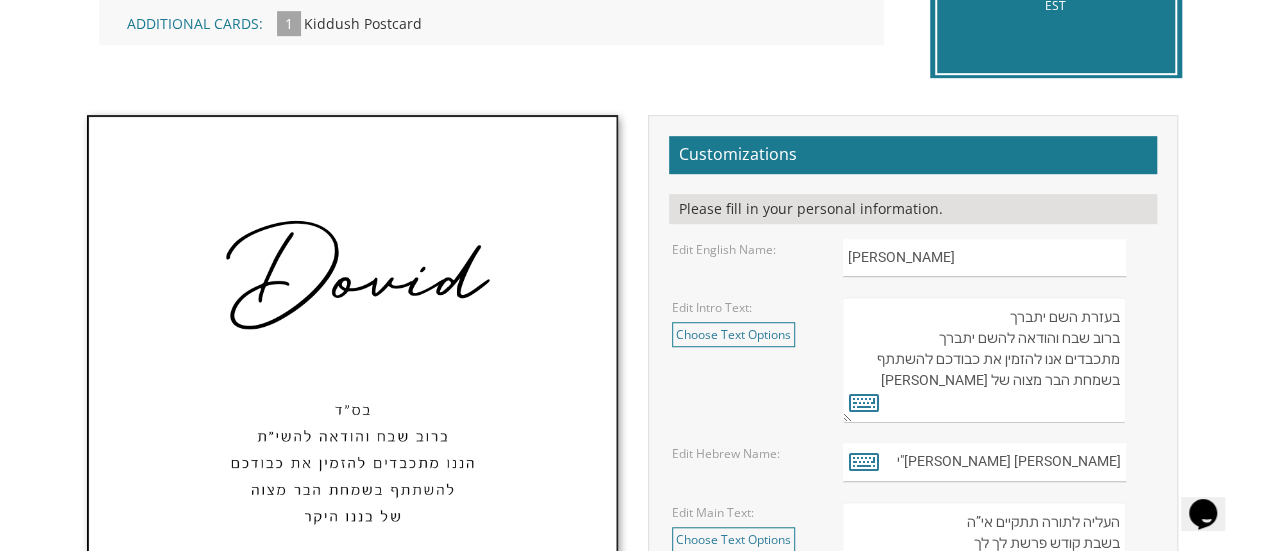 drag, startPoint x: 1116, startPoint y: 319, endPoint x: 998, endPoint y: 319, distance: 118 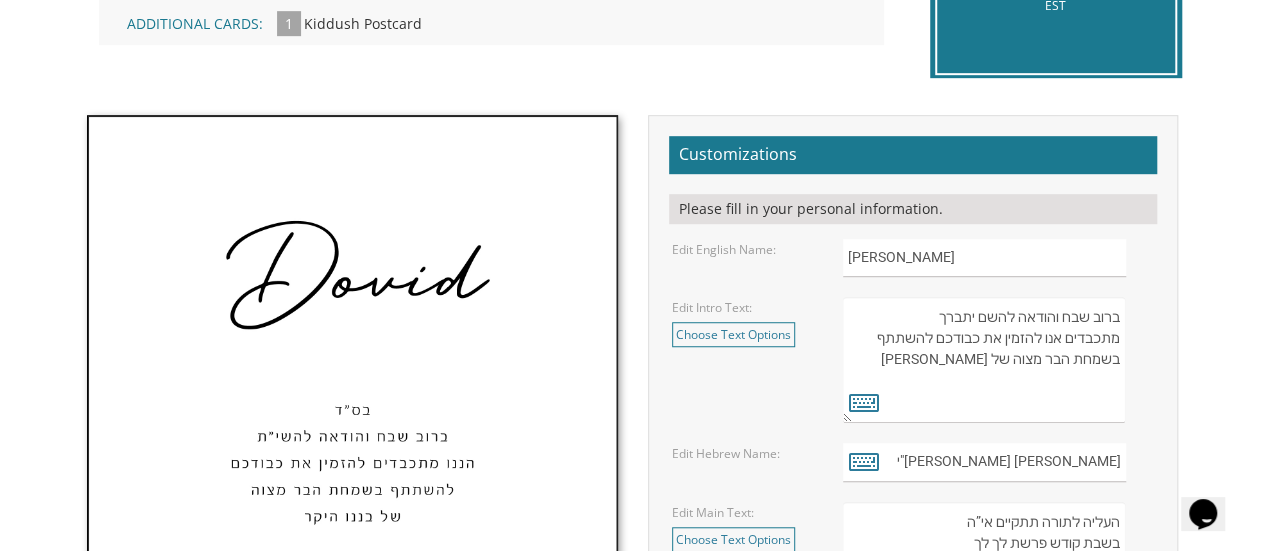 type on "ברוב שבח והודאה להשם יתברך
מתכבדים אנו להזמין את כבודכם להשתתף
בשמחת הבר מצוה של בננו היקר" 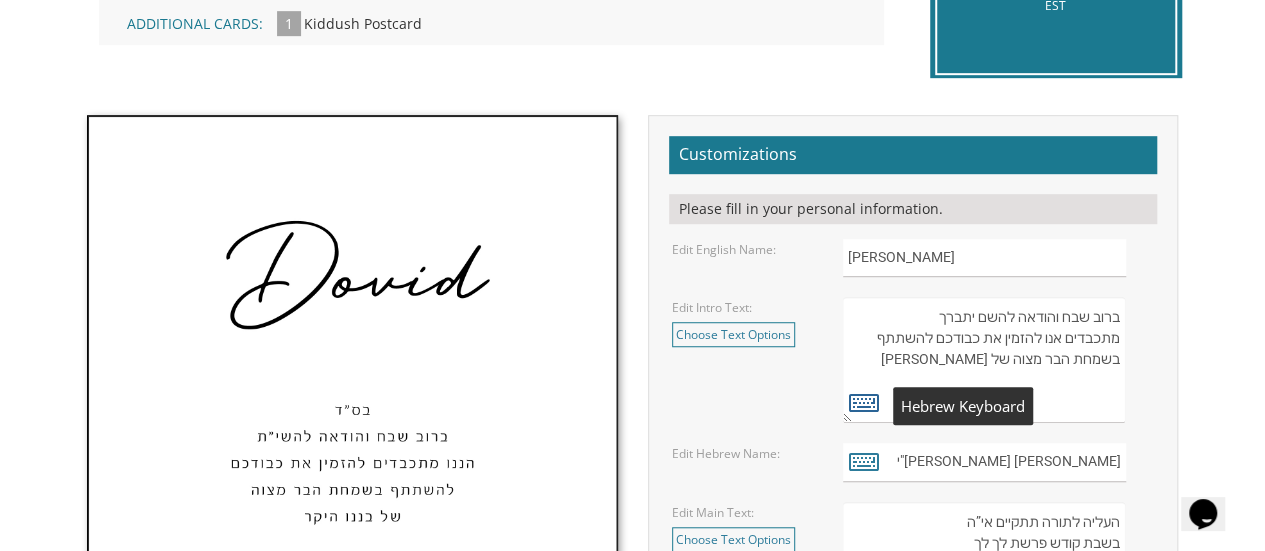 click at bounding box center [864, 402] 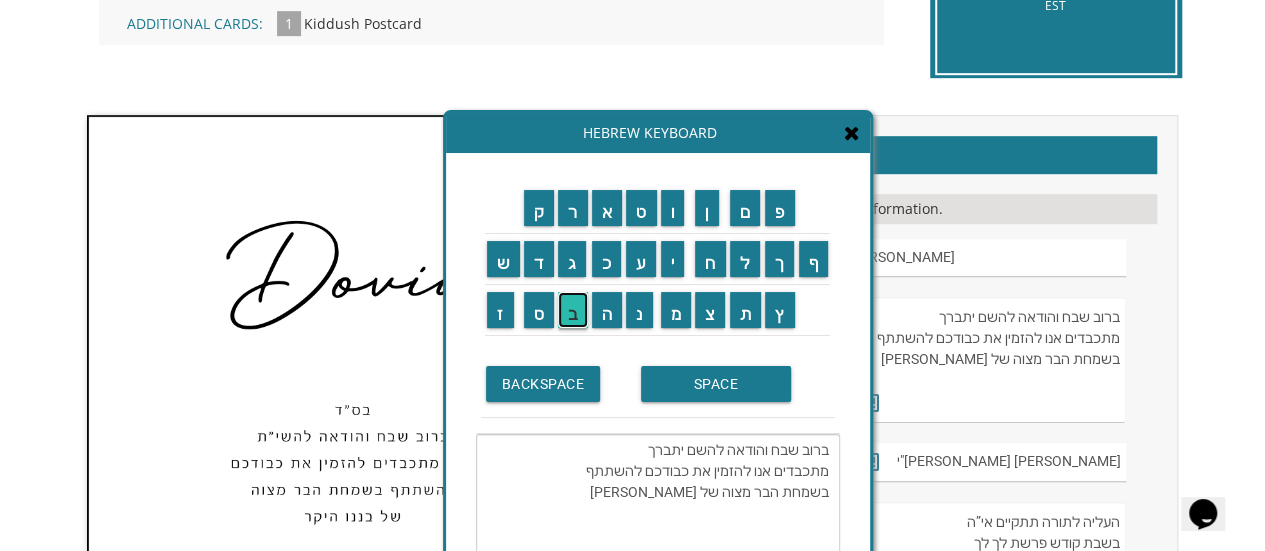 click on "ב" at bounding box center (573, 310) 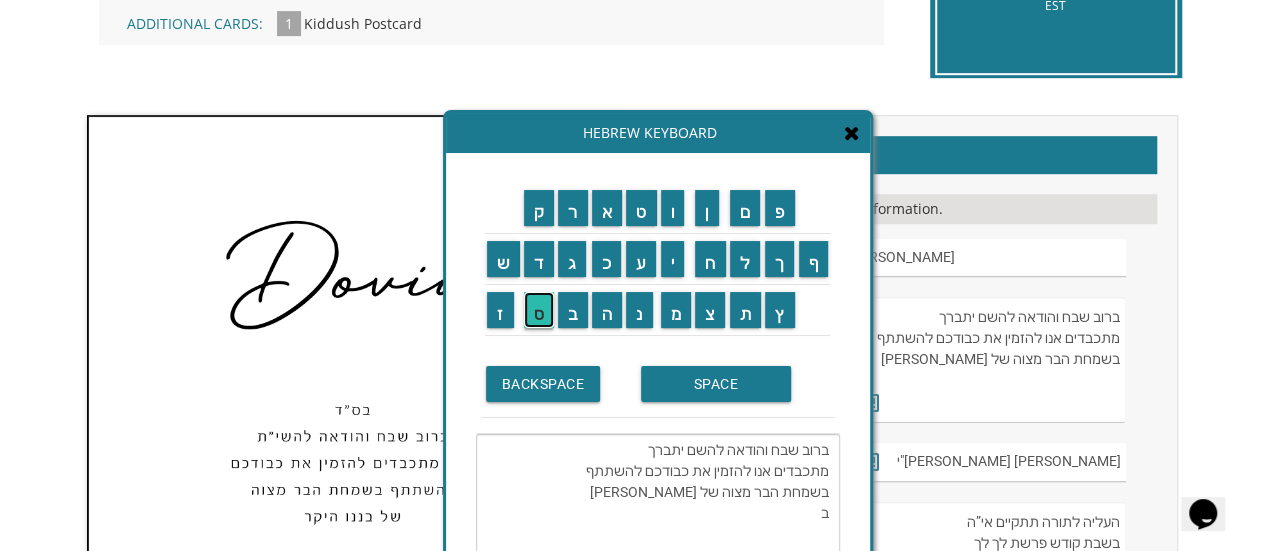 click on "ס" at bounding box center [539, 310] 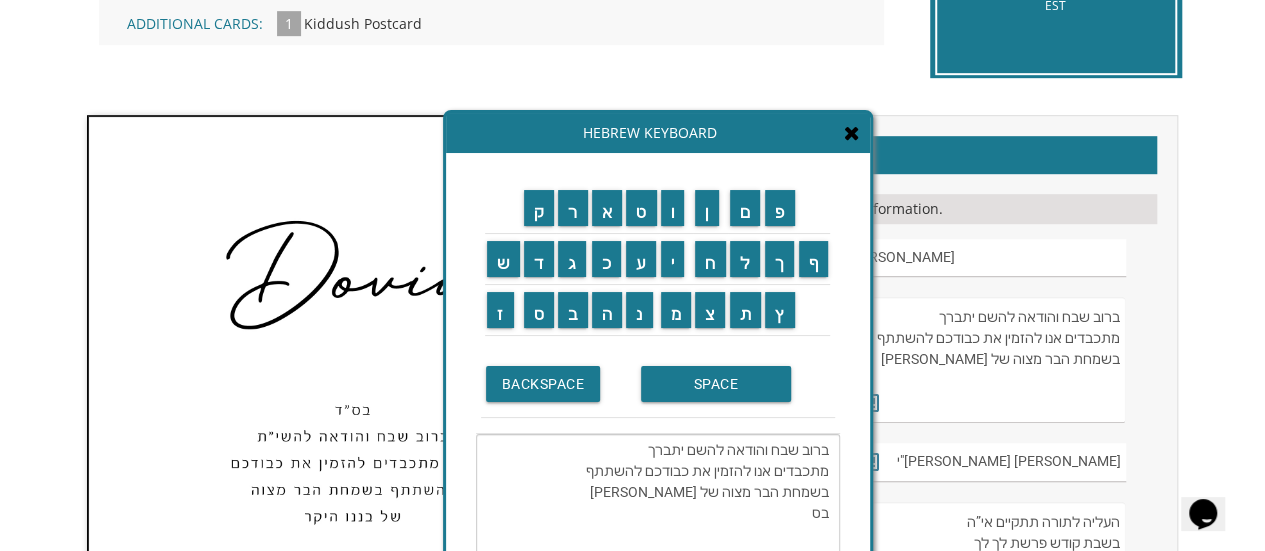 click on "ברוב שבח והודאה להשם יתברך
מתכבדים אנו להזמין את כבודכם להשתתף
בשמחת הבר מצוה של בננו היקר
בס" at bounding box center [658, 503] 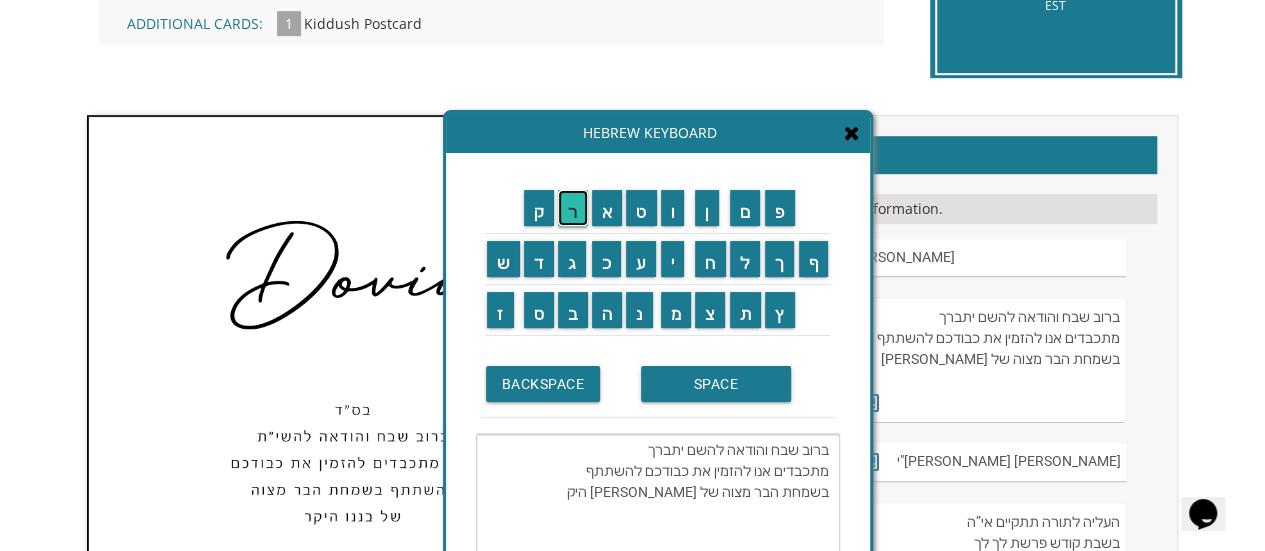 click on "ר" at bounding box center (573, 208) 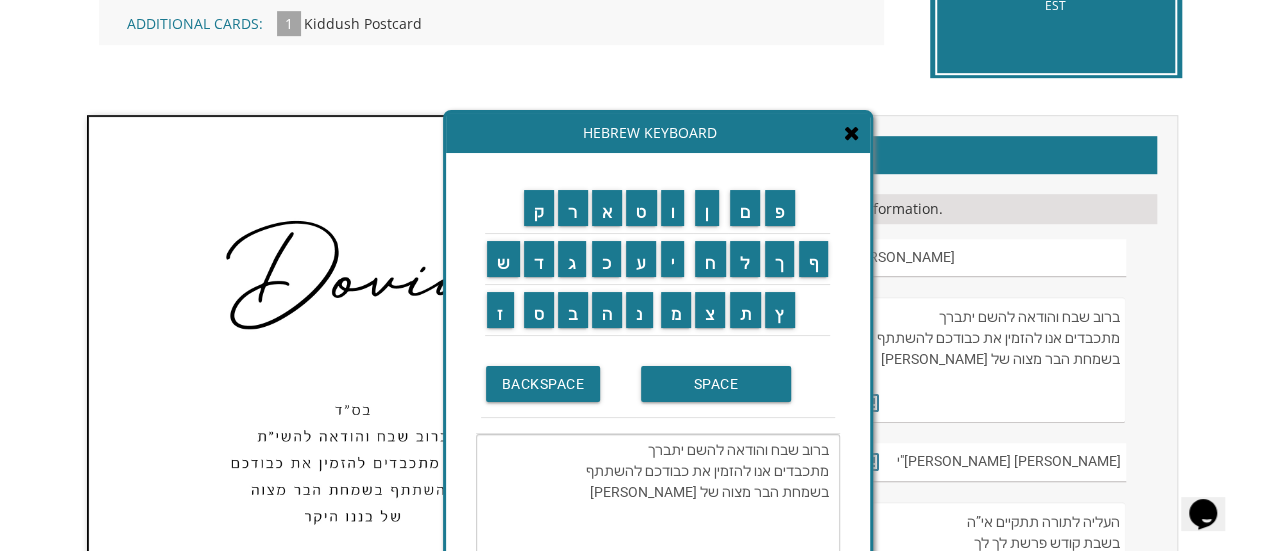 click on "ברוב שבח והודאה להשם יתברך
מתכבדים אנו להזמין את כבודכם להשתתף
בשמחת הבר מצוה של בננו היקר" at bounding box center [658, 503] 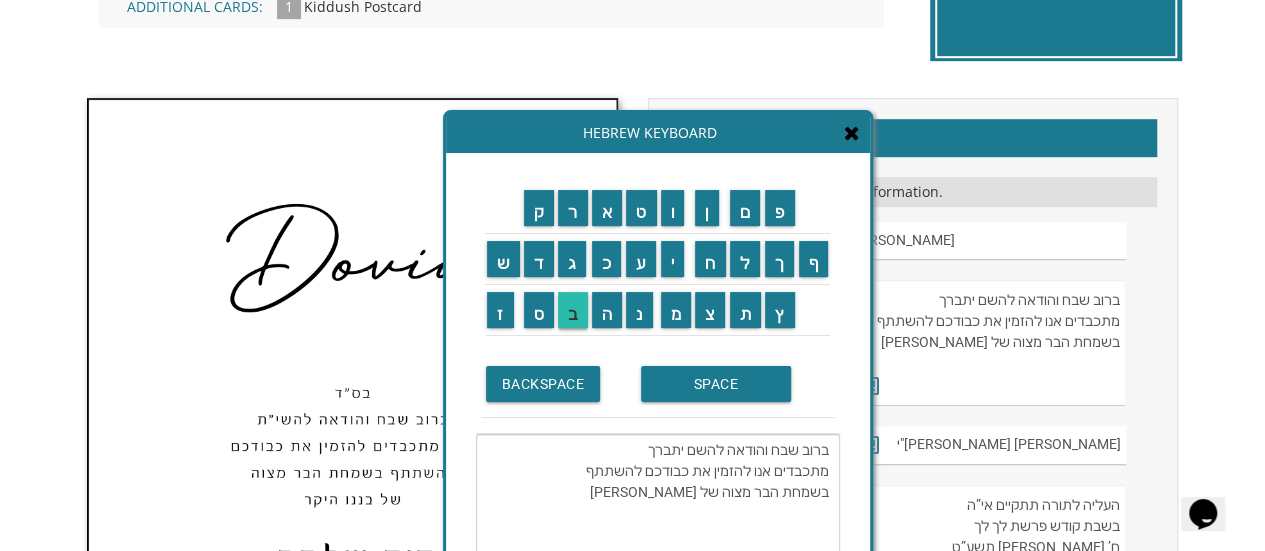 scroll, scrollTop: 593, scrollLeft: 0, axis: vertical 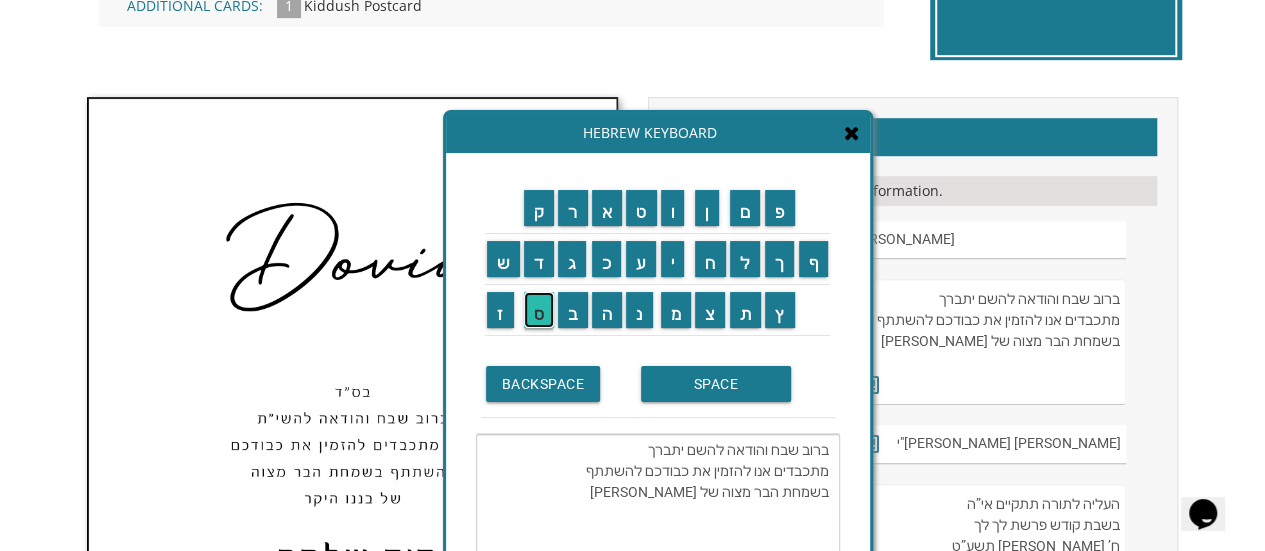 click on "ס" at bounding box center (539, 310) 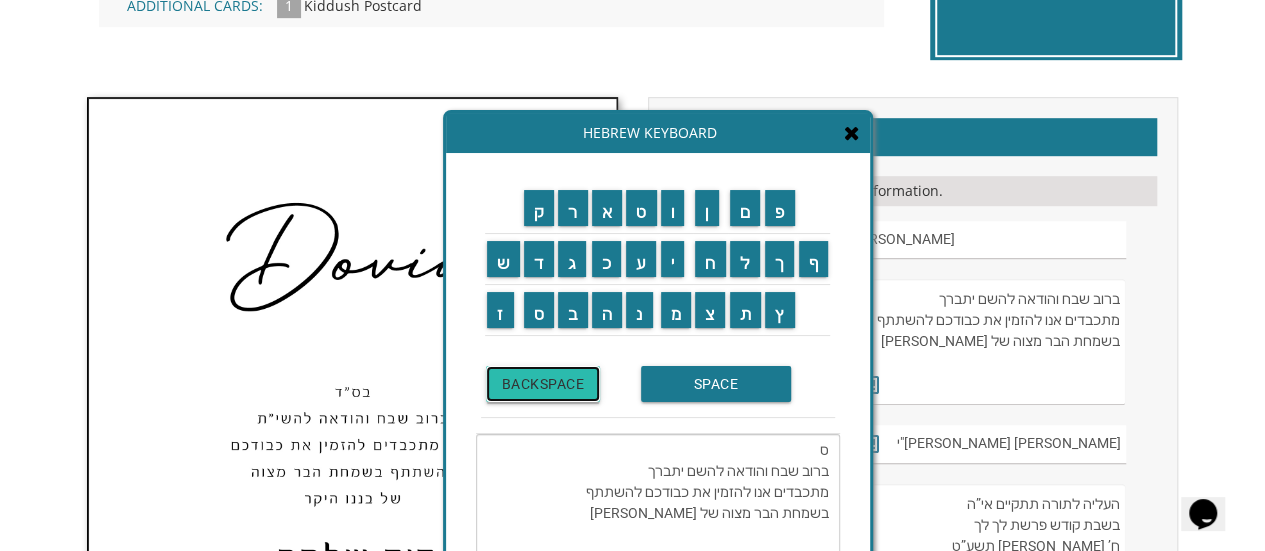 click on "BACKSPACE" at bounding box center (543, 384) 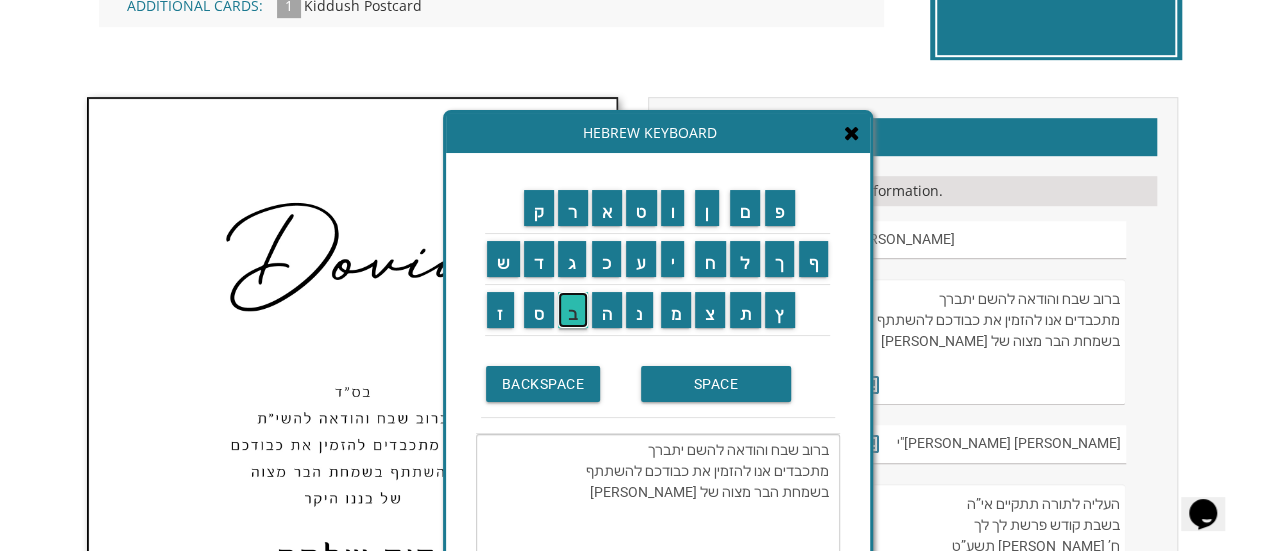 click on "ב" at bounding box center [573, 310] 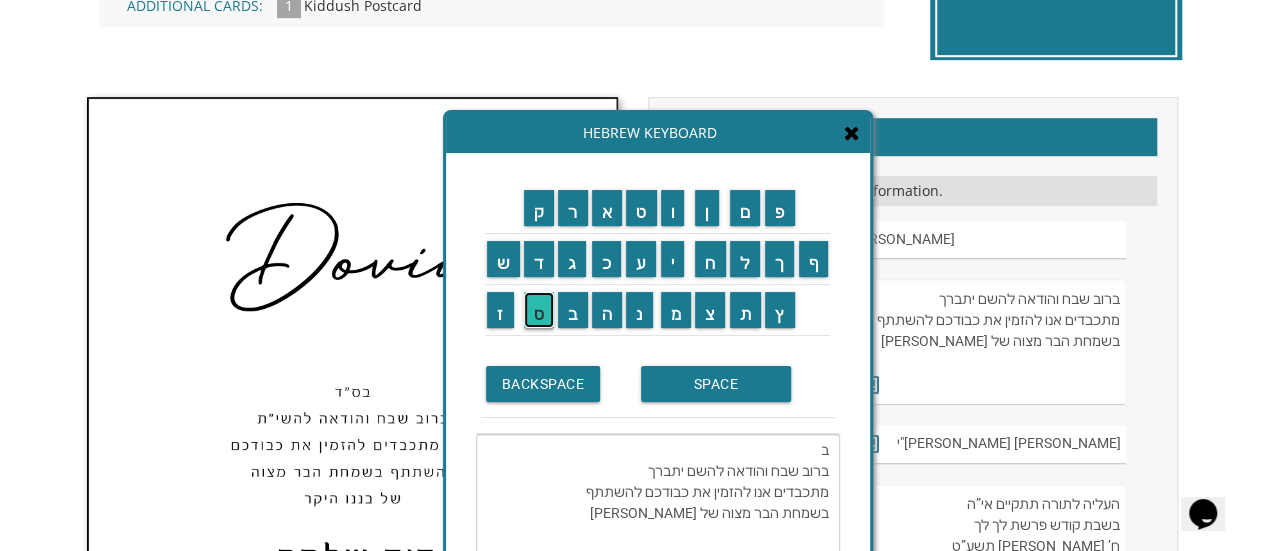 click on "ס" at bounding box center [539, 310] 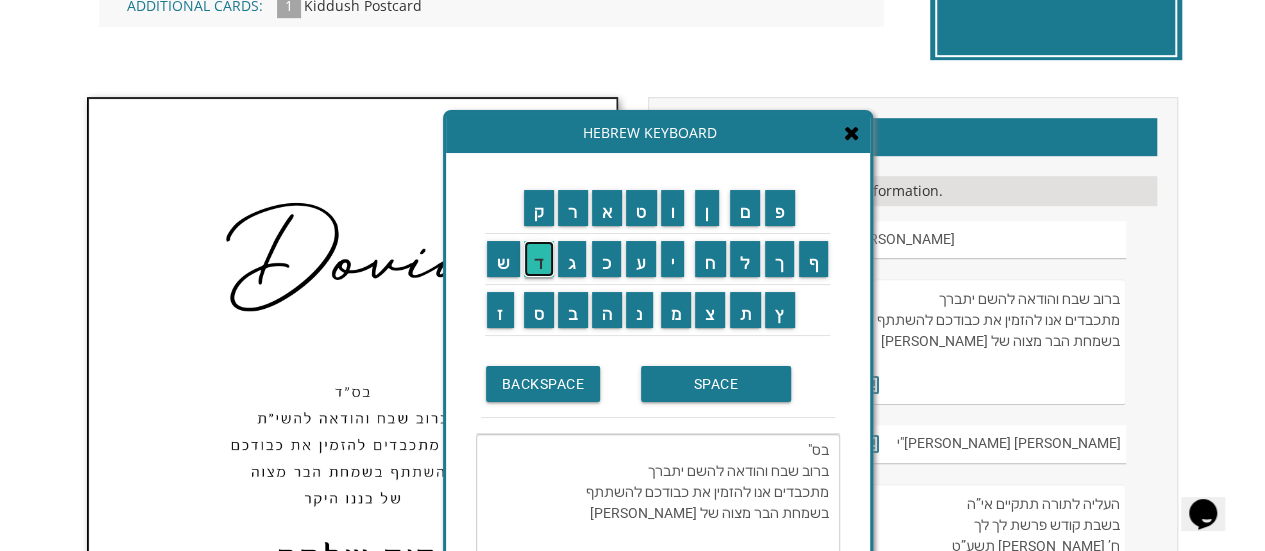 click on "ד" at bounding box center [539, 259] 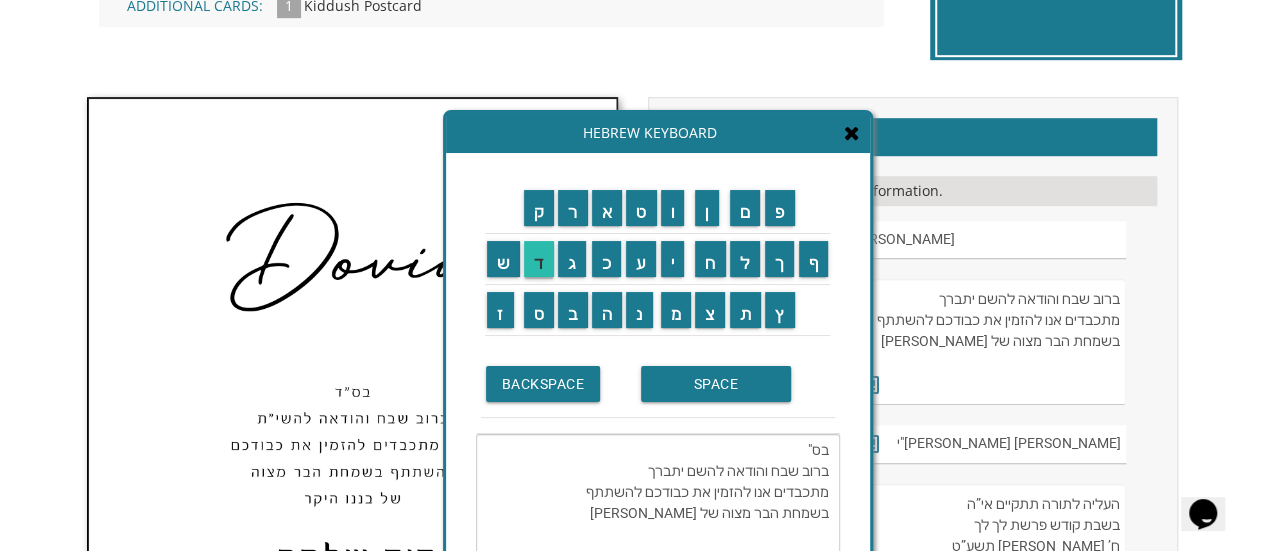 type on "בס"ד
ברוב שבח והודאה להשם יתברך
מתכבדים אנו להזמין את כבודכם להשתתף
בשמחת הבר מצוה של בננו היקר" 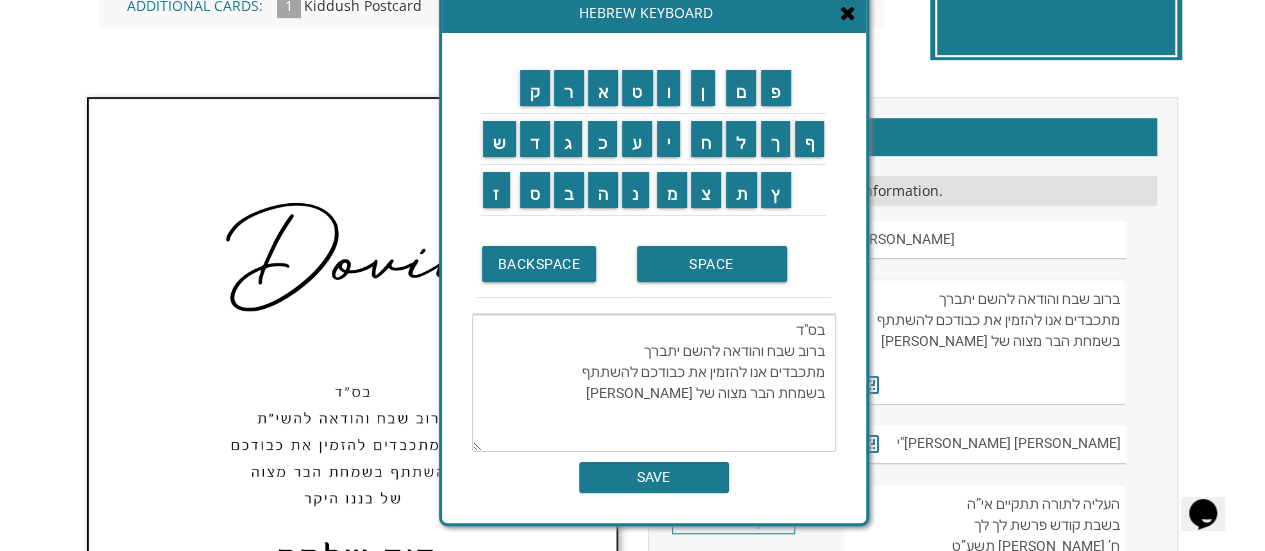 drag, startPoint x: 752, startPoint y: 147, endPoint x: 754, endPoint y: 26, distance: 121.016525 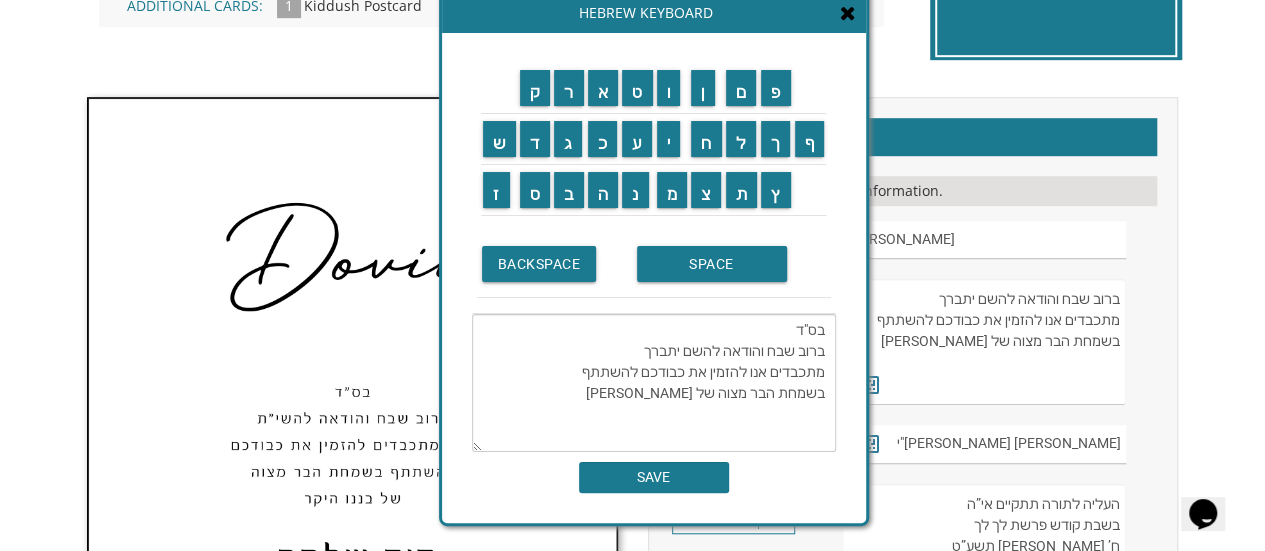 click on "Hebrew Keyboard" at bounding box center [654, 13] 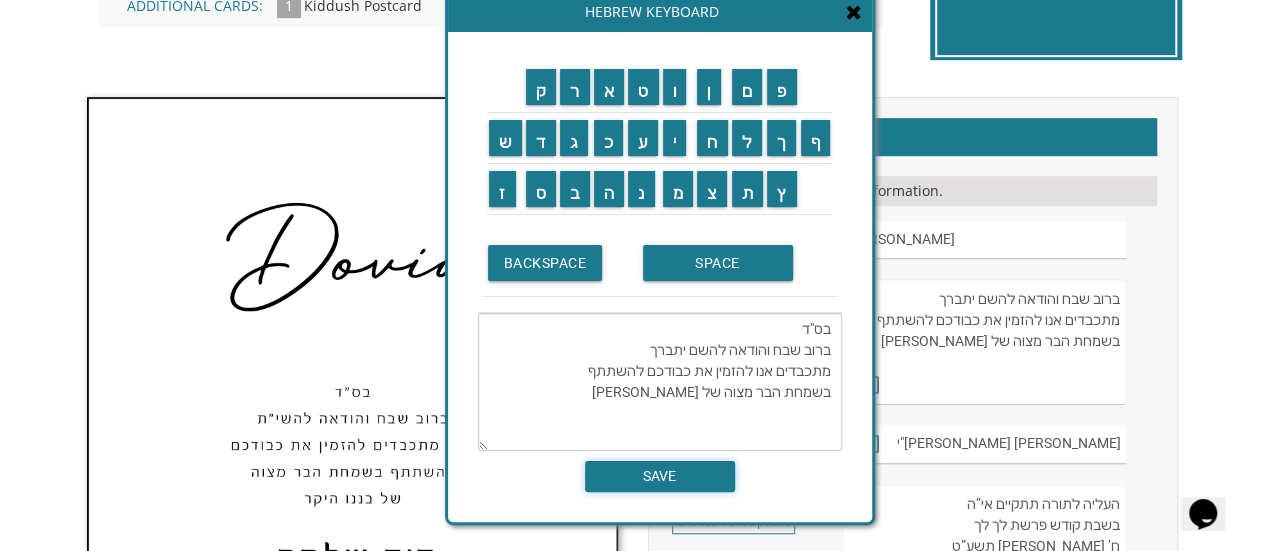click on "SAVE" at bounding box center [660, 476] 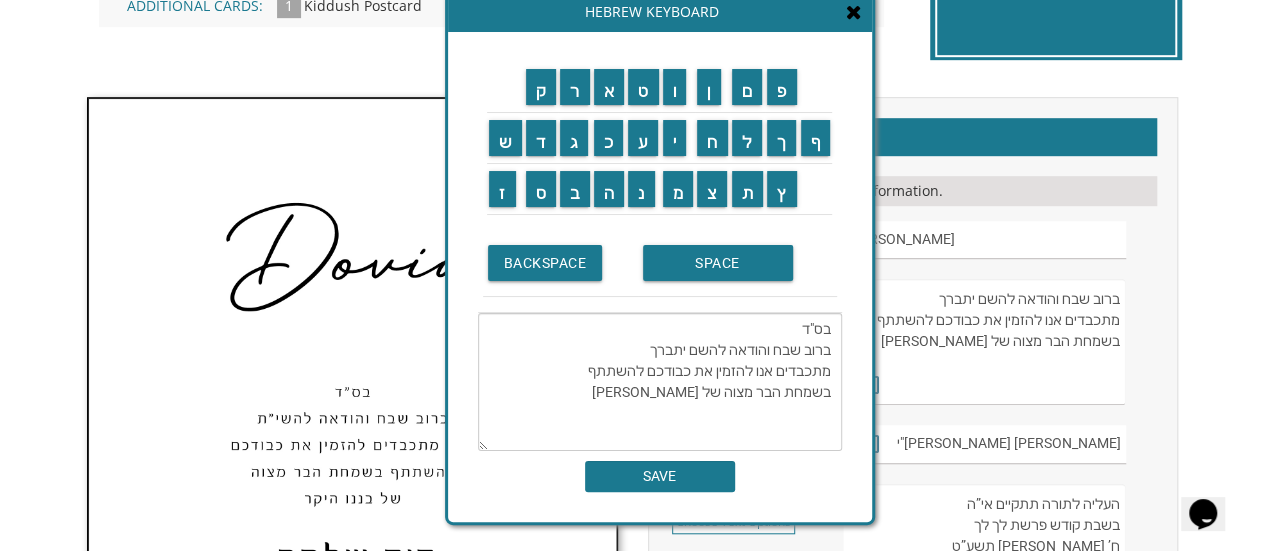type on "בס"ד
ברוב שבח והודאה להשם יתברך
מתכבדים אנו להזמין את כבודכם להשתתף
בשמחת הבר מצוה של בננו היקר" 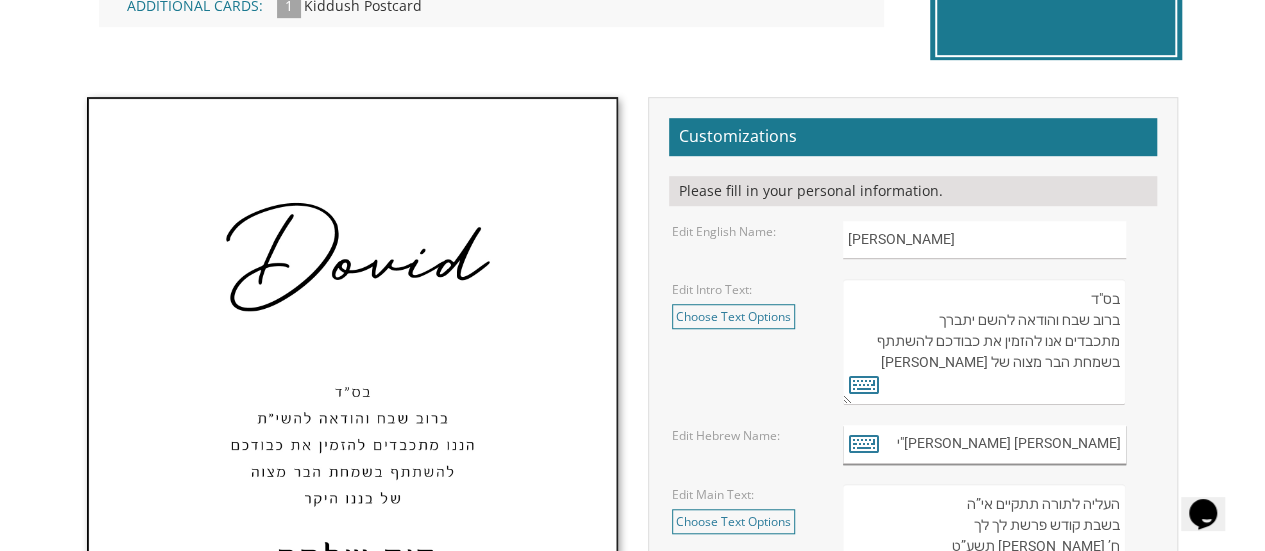 drag, startPoint x: 1040, startPoint y: 446, endPoint x: 1143, endPoint y: 439, distance: 103.23759 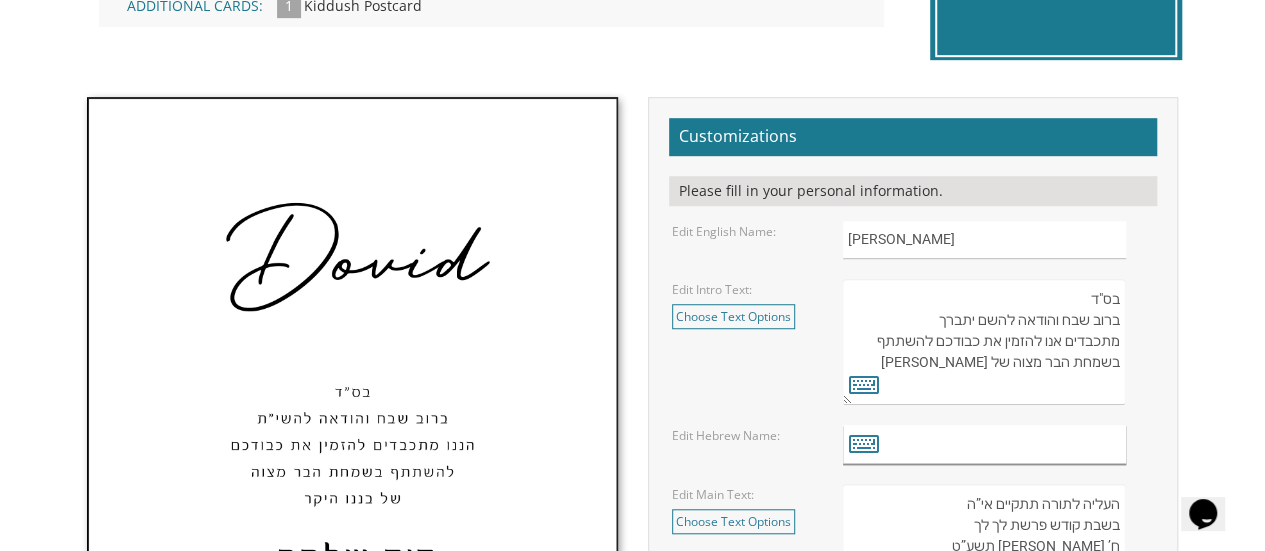 paste on "חיים יעקב נ&quot;י" 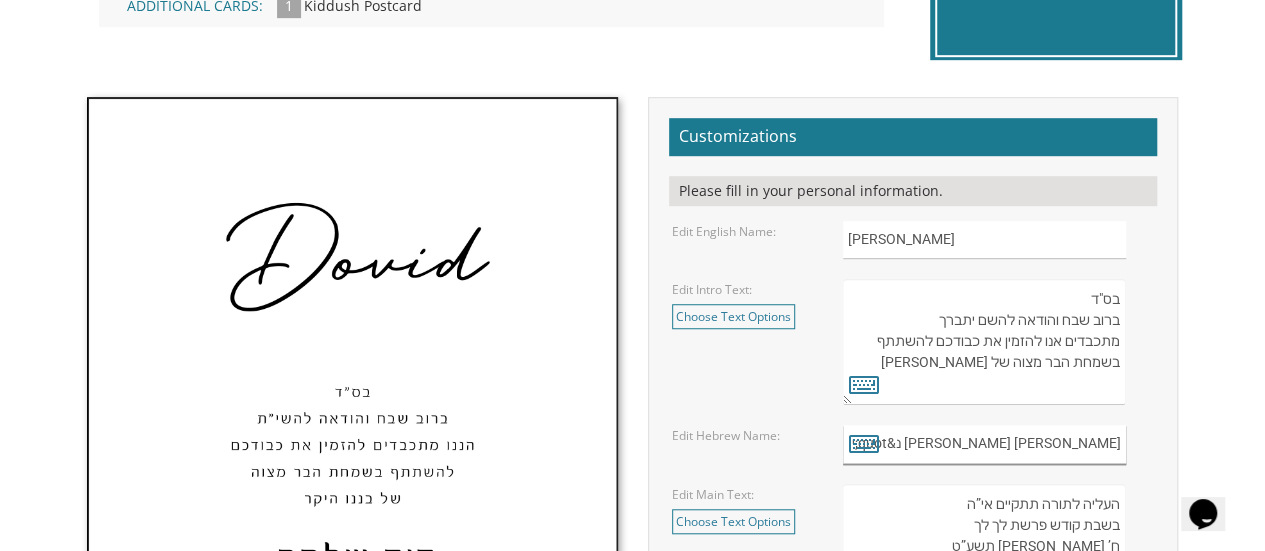 click on "חיים יעקב נ&quot;י" at bounding box center (984, 444) 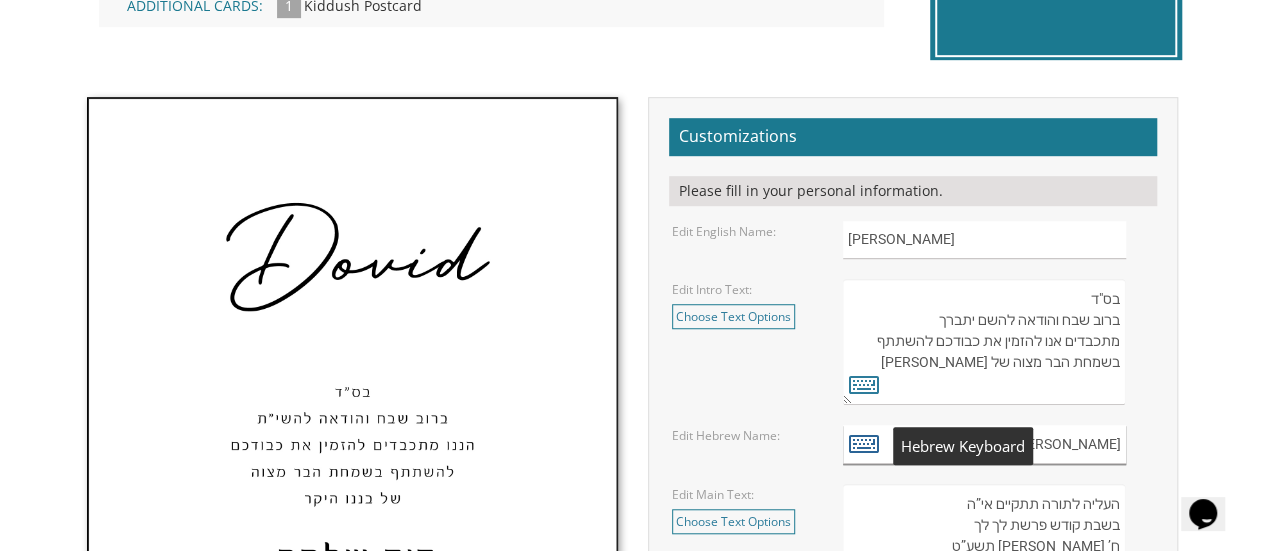 type on "חיים יעקב נ"" 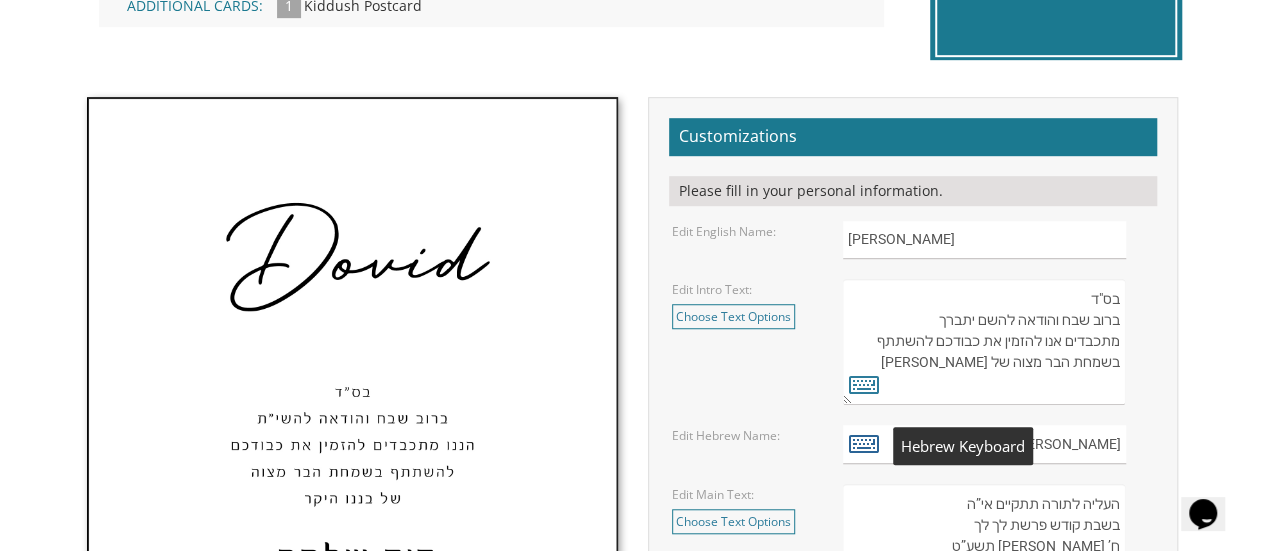 click at bounding box center (864, 443) 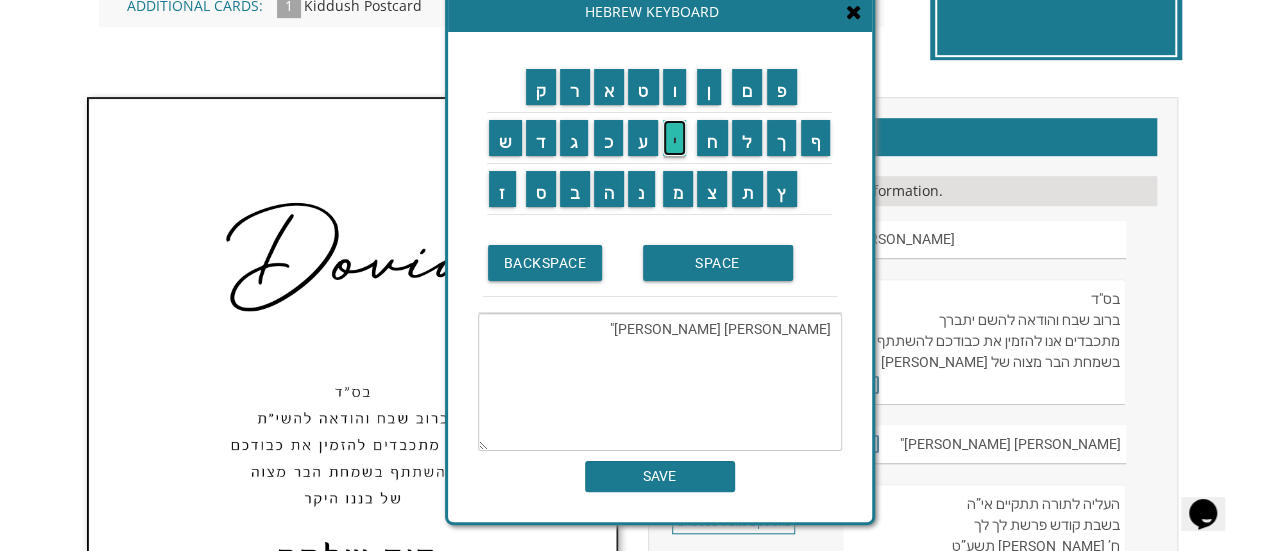 click on "י" at bounding box center (675, 138) 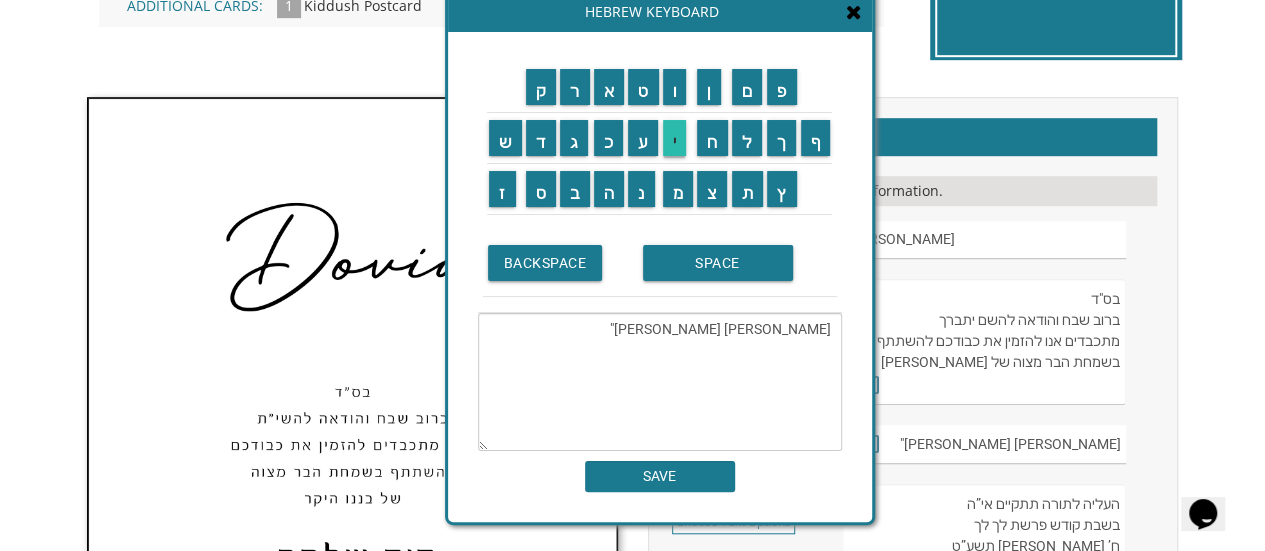 type on "חיים יעקב נ"י" 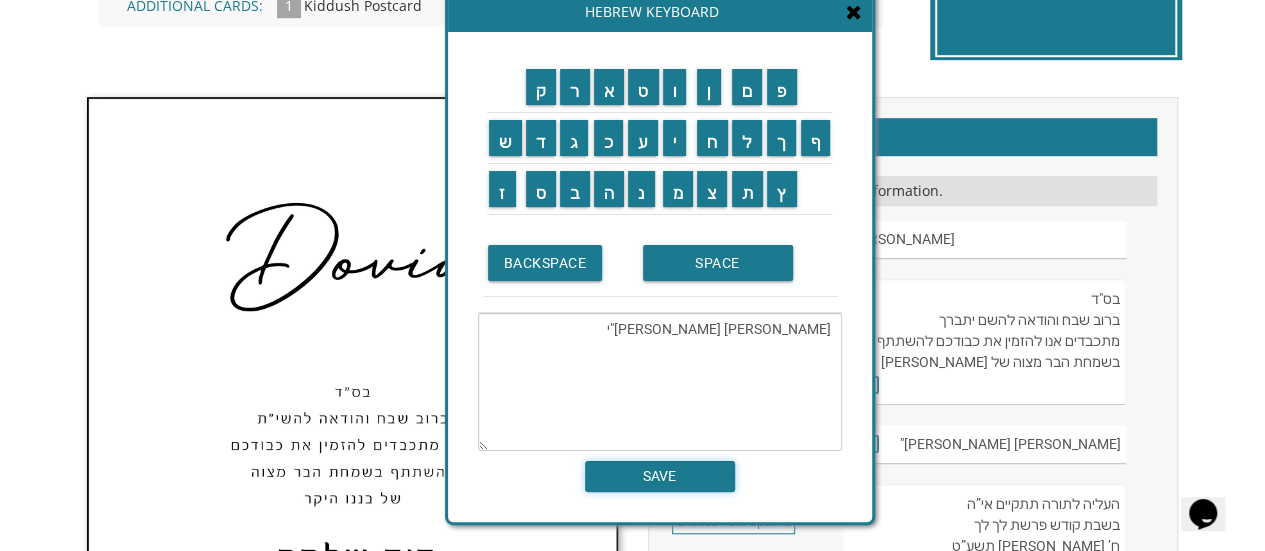 click on "SAVE" at bounding box center (660, 476) 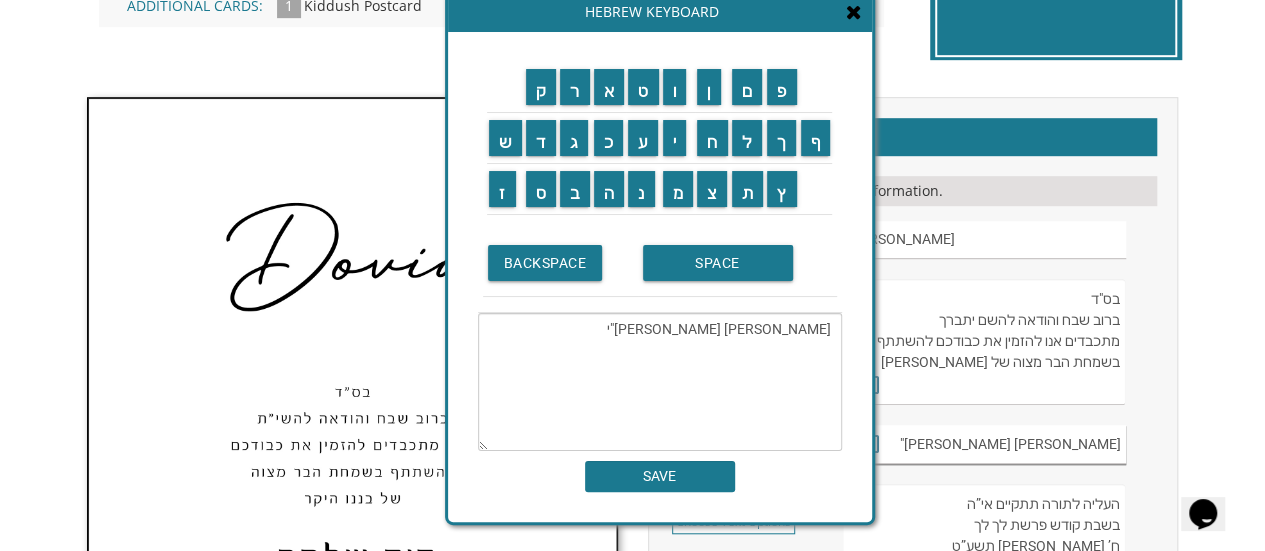 type on "חיים יעקב נ"י" 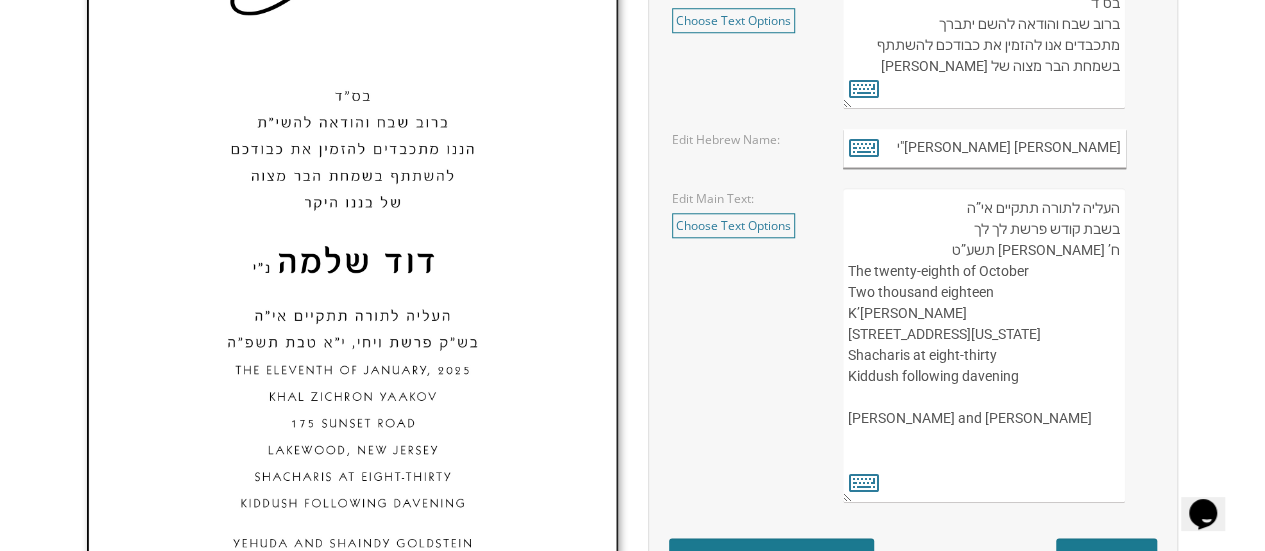 scroll, scrollTop: 883, scrollLeft: 0, axis: vertical 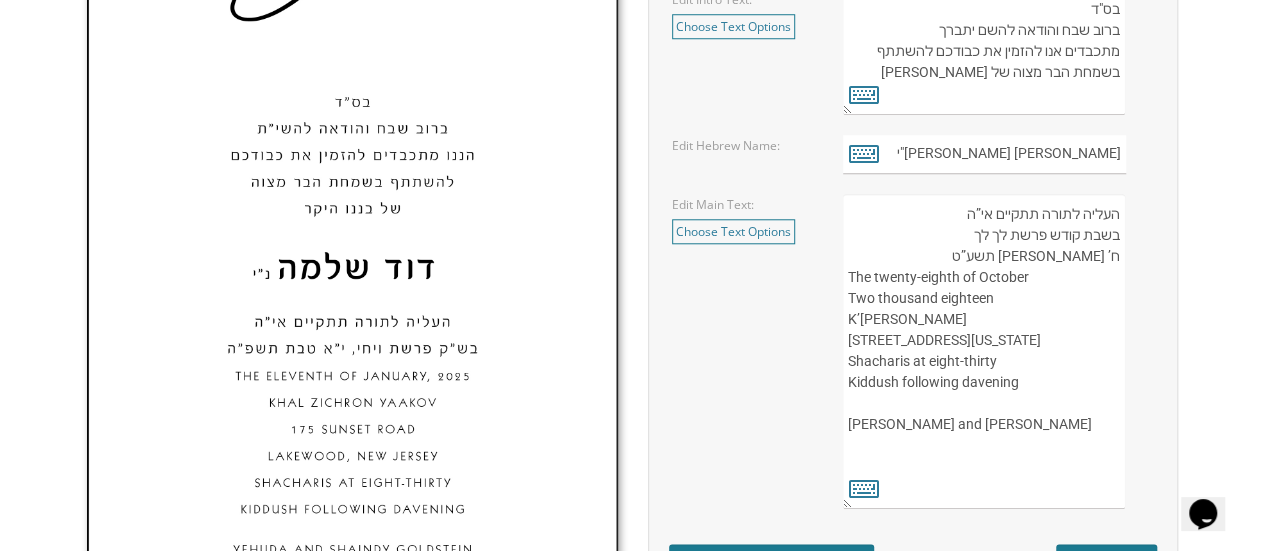 drag, startPoint x: 957, startPoint y: 207, endPoint x: 1098, endPoint y: 459, distance: 288.76462 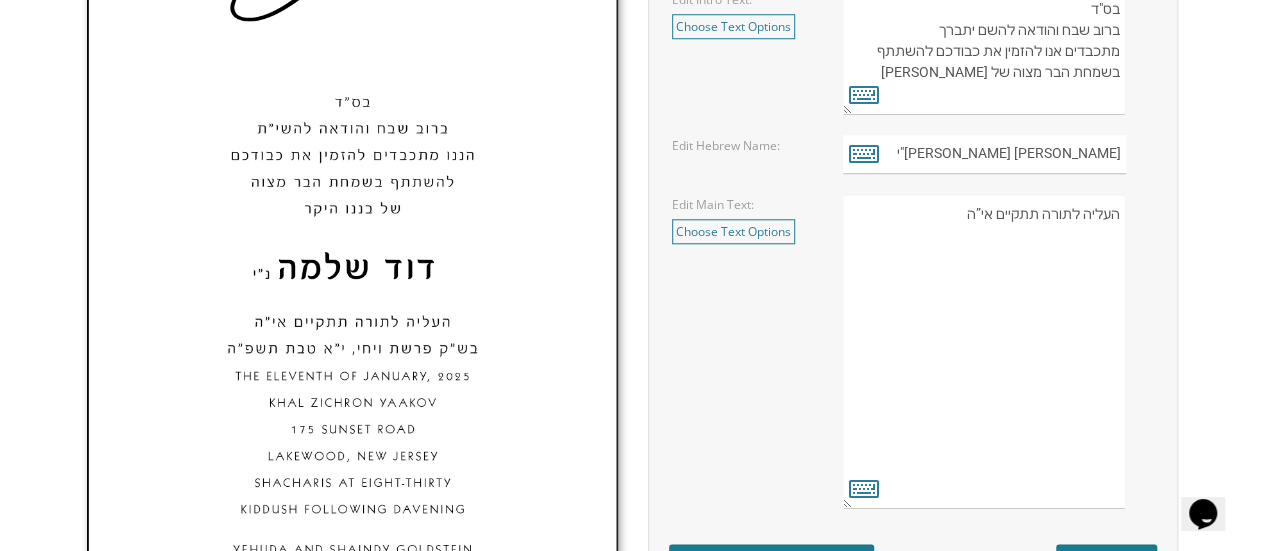drag, startPoint x: 956, startPoint y: 211, endPoint x: 1126, endPoint y: 202, distance: 170.23807 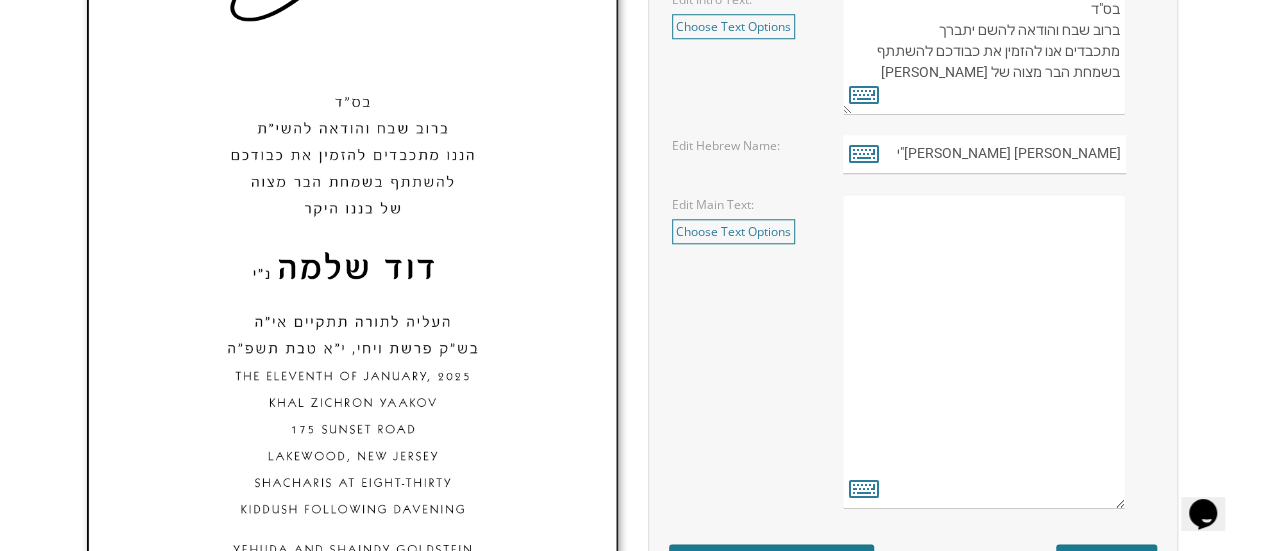 click on "העליה לתורה תתקיים אי”ה
בשבת קודש פרשת לך לך
ח’ חשון תשע”ט
The twenty-eighth of October
Two thousand eighteen
K’hal Rayim Ahuvim
175 Sunset Road
Lakewood, New Jersey
Shacharis at eight-thirty
Kiddush following davening
Chaim and Shani Kohn" at bounding box center (984, 351) 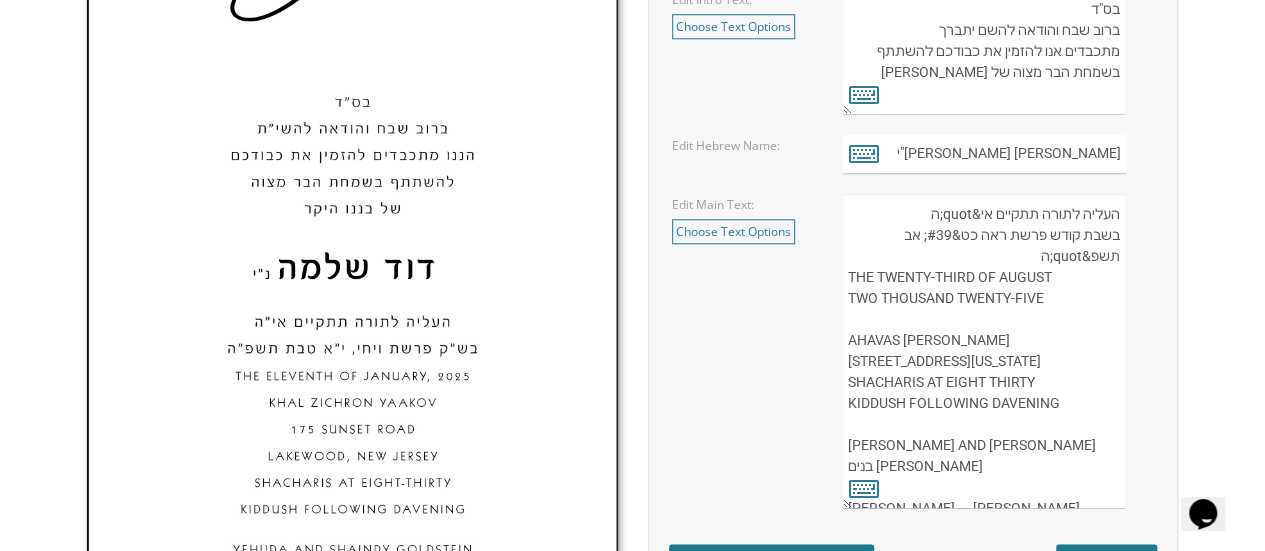 scroll, scrollTop: 51, scrollLeft: 0, axis: vertical 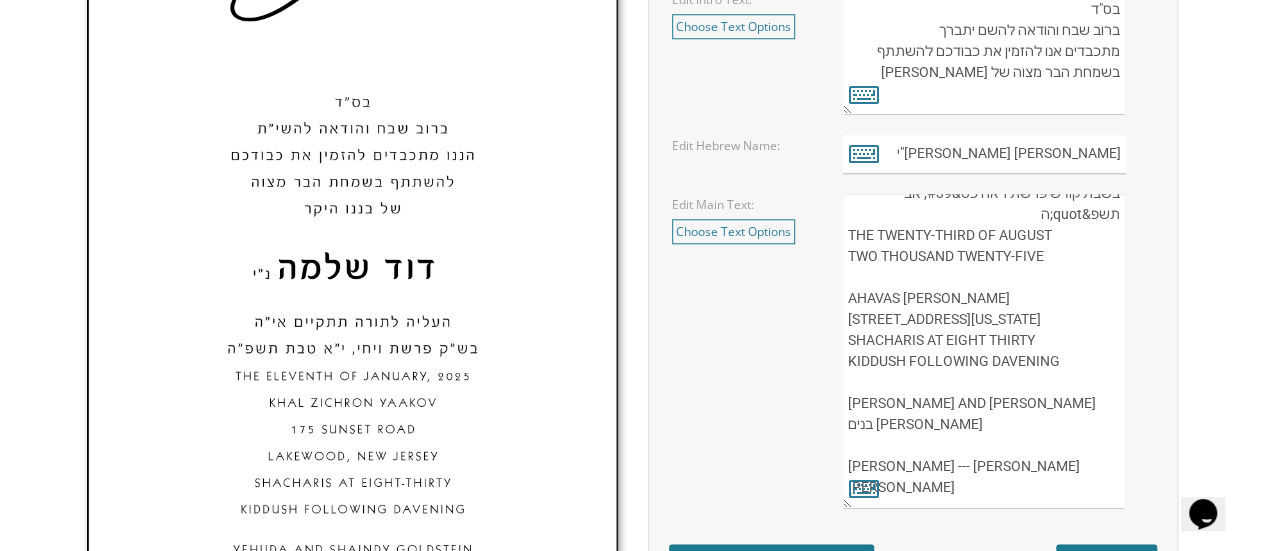 paste on "משה שמעון וחיה מנדלוביץ - מרת מרים ריס" 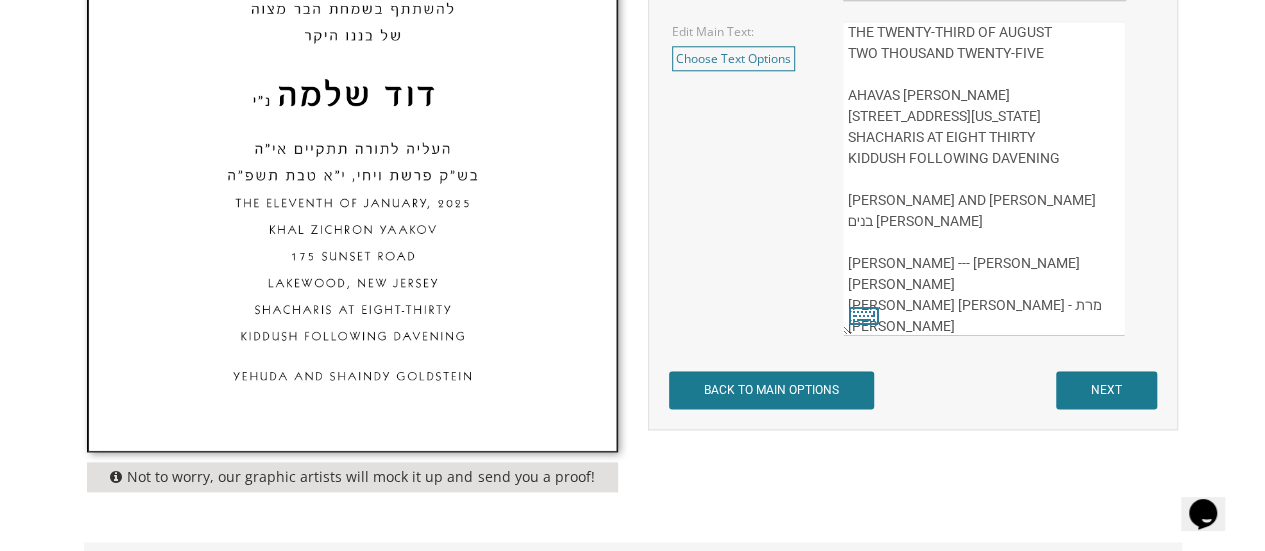 scroll, scrollTop: 1064, scrollLeft: 0, axis: vertical 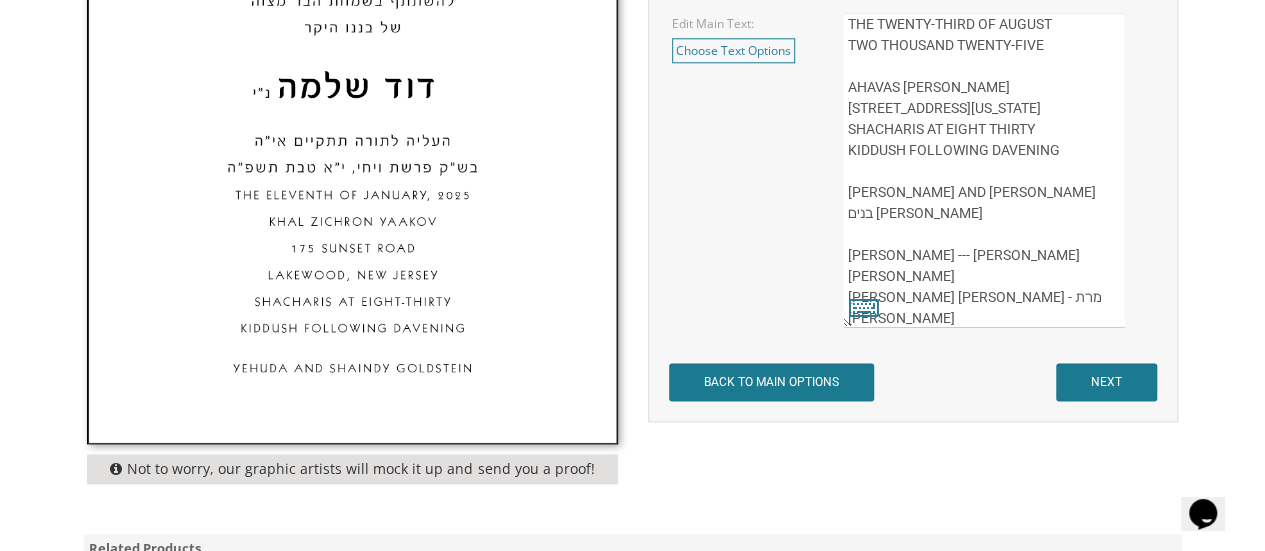 type on "העליה לתורה תתקיים אי&quot;ה
בשבת קודש פרשת ראה כט&#39; אב תשפ&quot;ה
THE TWENTY-THIRD OF AUGUST
TWO THOUSAND TWENTY-FIVE
AHAVAS YISROEL
1700 SOUTH TAYLOR ROAD
CLEVELAND HEIGHTS, OHIO
SHACHARIS AT EIGHT THIRTY
KIDDUSH FOLLOWING DAVENING
AHARON LIPA AND LEAH MANN
תפארת בנים אבותם
אלעזר וחייקי מאן --- אליעזר וחיה שרה מנדלוביץ
משה שמעון וחיה מנדלוביץ - מרת מרים ריס" 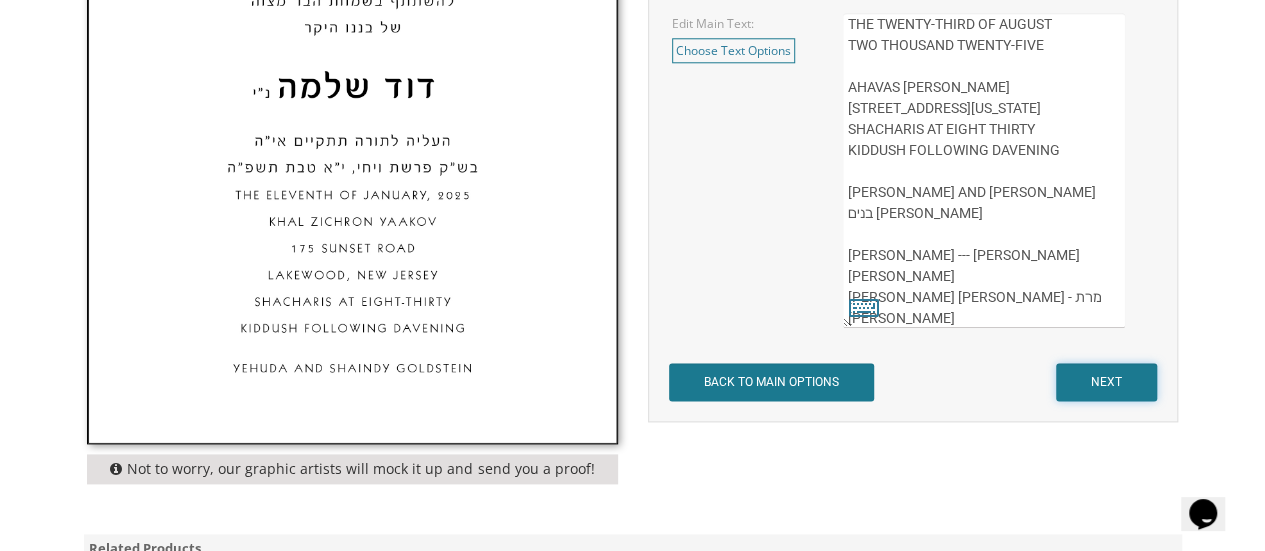 click on "NEXT" at bounding box center [1106, 382] 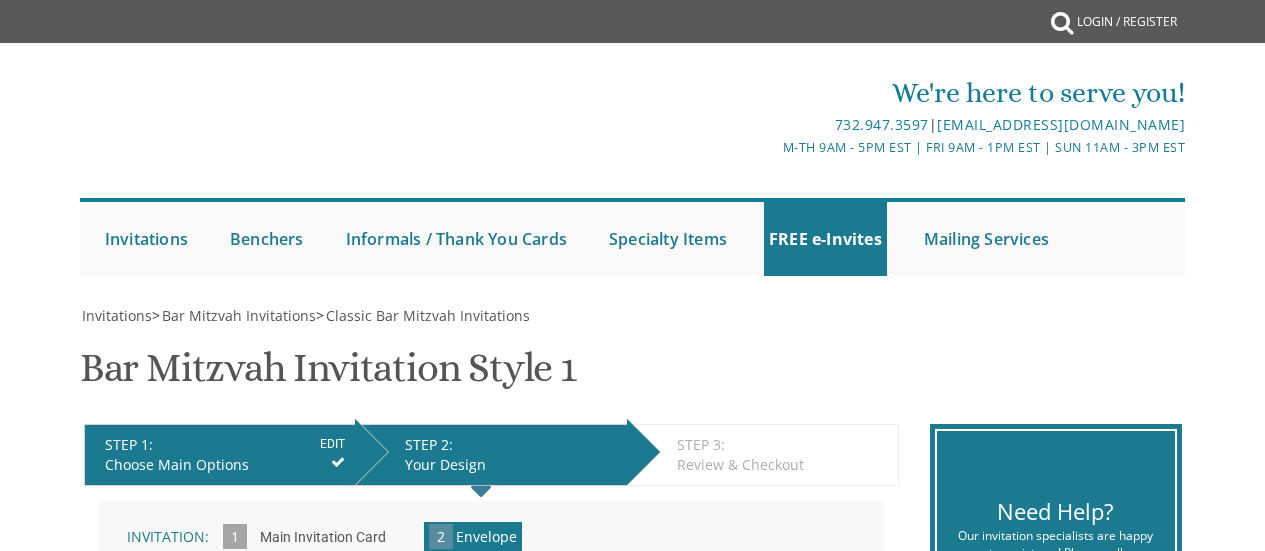 scroll, scrollTop: 0, scrollLeft: 0, axis: both 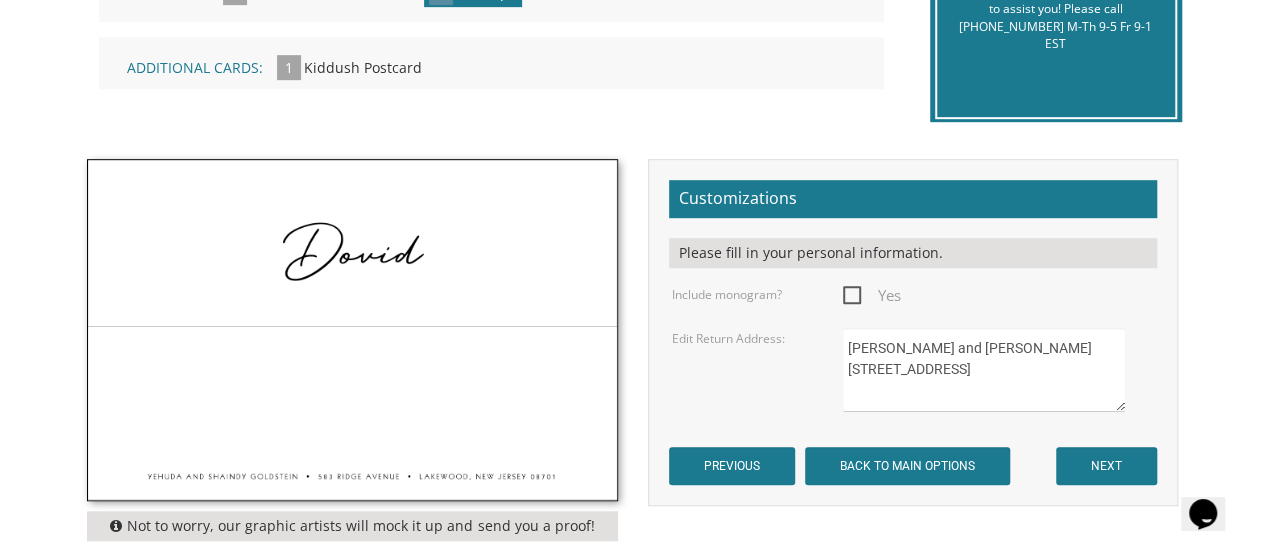 drag, startPoint x: 990, startPoint y: 383, endPoint x: 843, endPoint y: 343, distance: 152.345 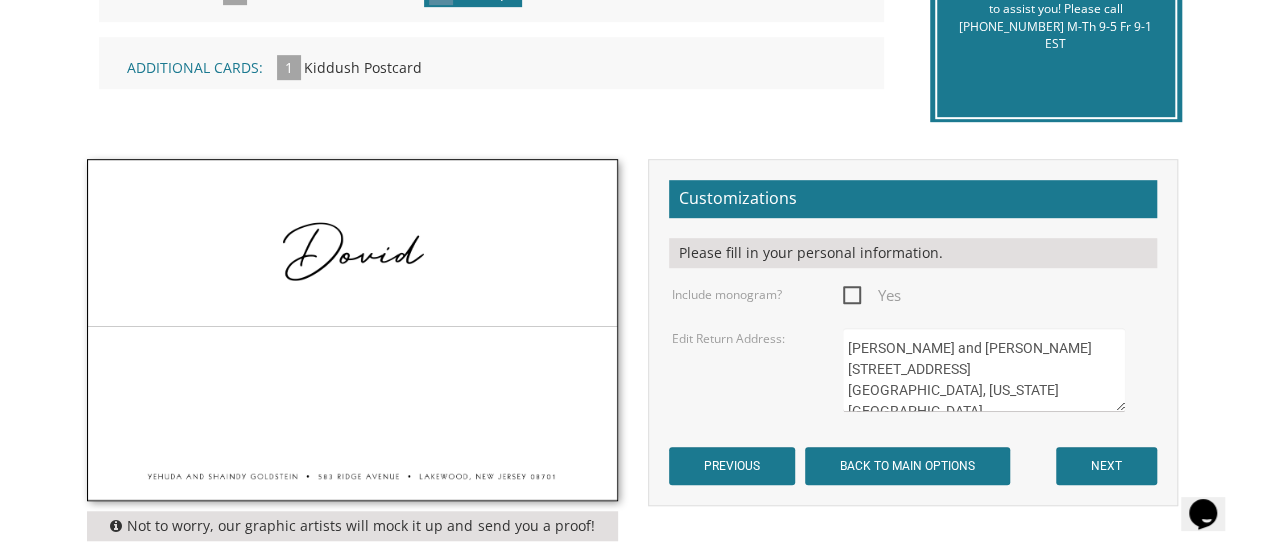 type on "[PERSON_NAME] and [PERSON_NAME]
[STREET_ADDRESS]
[GEOGRAPHIC_DATA], [US_STATE][GEOGRAPHIC_DATA]" 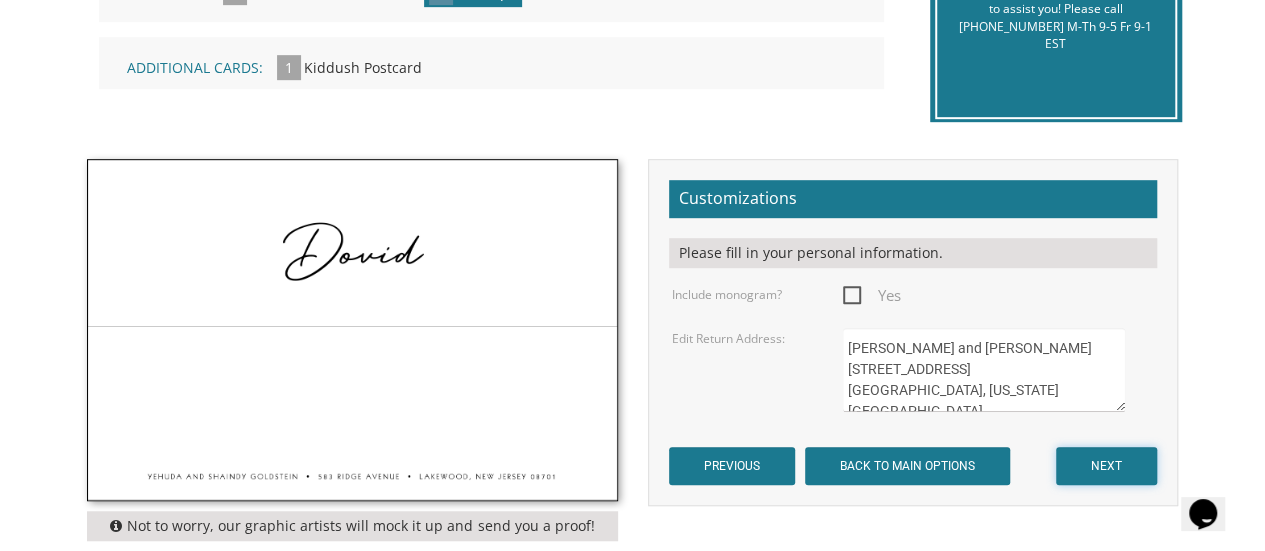 click on "NEXT" at bounding box center [1106, 466] 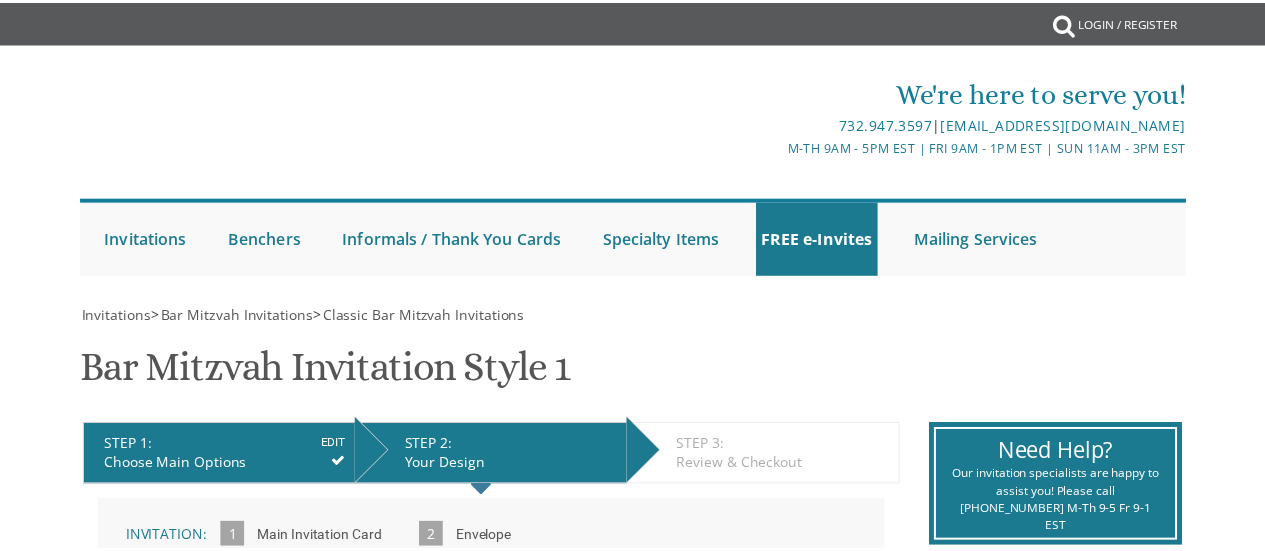 scroll, scrollTop: 0, scrollLeft: 0, axis: both 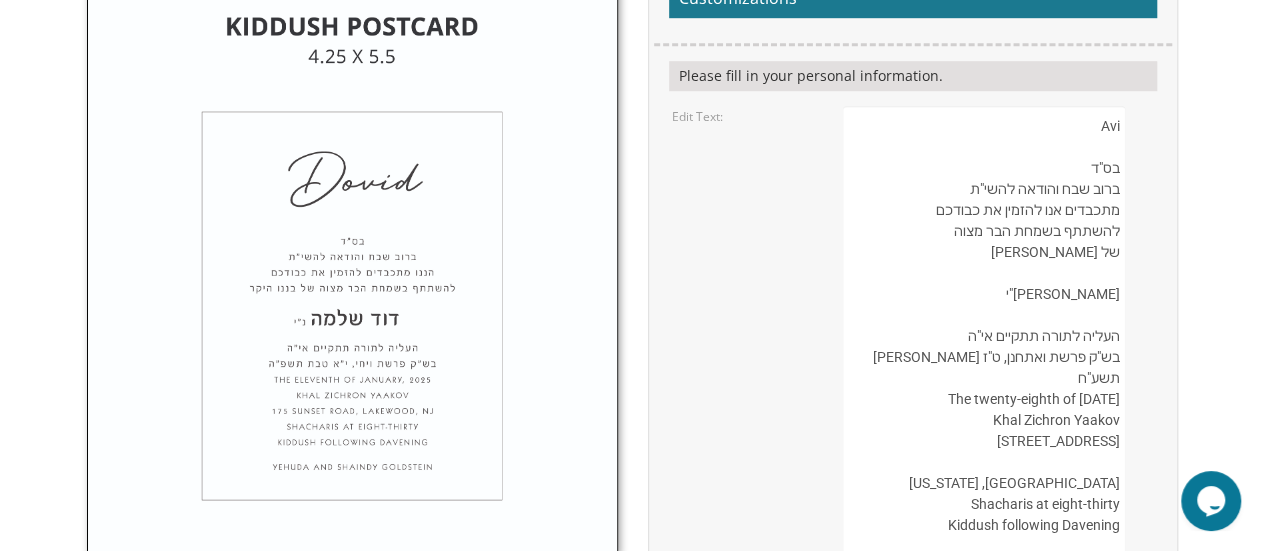 drag, startPoint x: 1092, startPoint y: 123, endPoint x: 1119, endPoint y: 125, distance: 27.073973 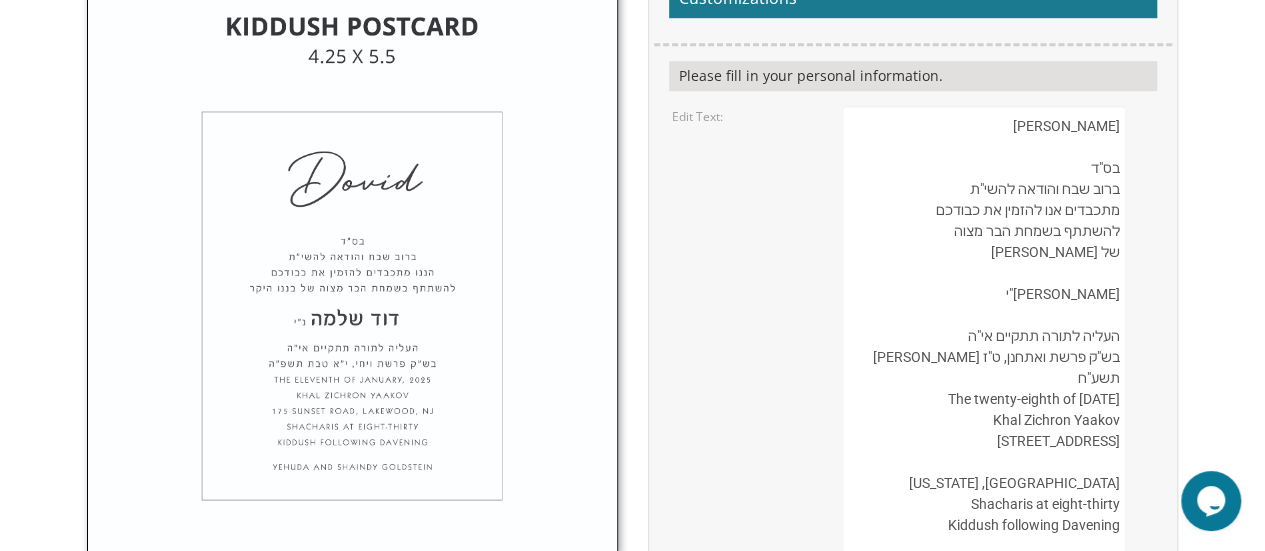 drag, startPoint x: 1056, startPoint y: 289, endPoint x: 1120, endPoint y: 287, distance: 64.03124 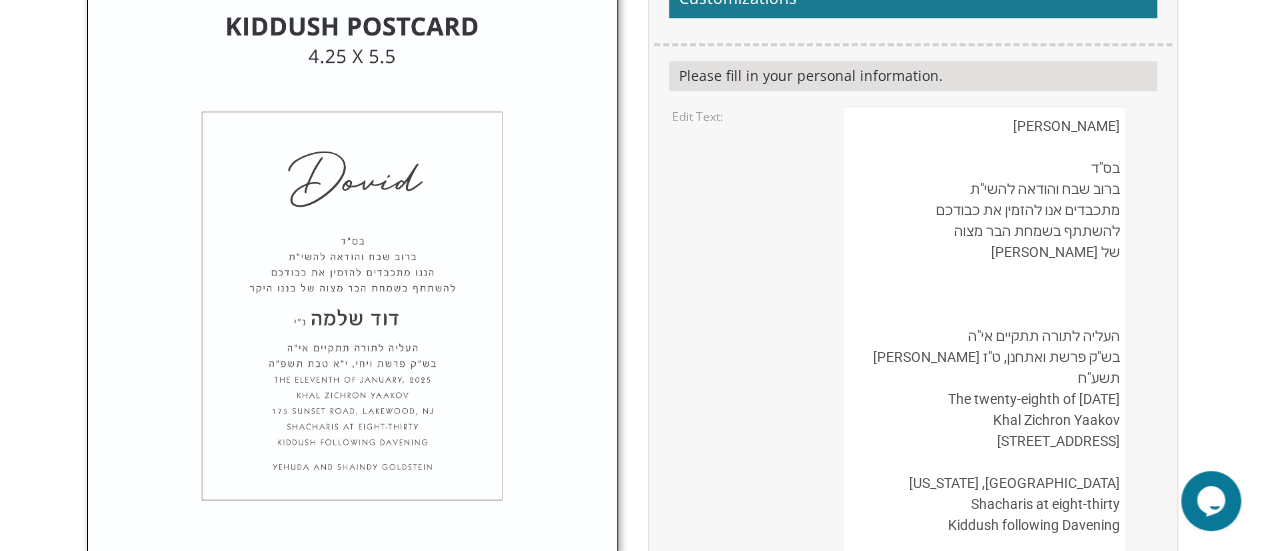 click on "Avi
בס"ד
ברוב שבח והודאה להשי"ת
מתכבדים אנו להזמין את כבודכם
להשתתף בשמחת הבר מצוה
של בננו היקר
אברהם נ"י
העליה לתורה תתקיים אי"ה
בש"ק פרשת ואתחנן, ט"ז מנחם אב תשע"ח
The twenty-eighth of July, 2018
Khal Zichron Yaakov
175 Sunset Road
Lakewood, New Jersey
Shacharis at eight-thirty
Kiddush following Davening
Boruch and Chanie Kohn" at bounding box center [984, 421] 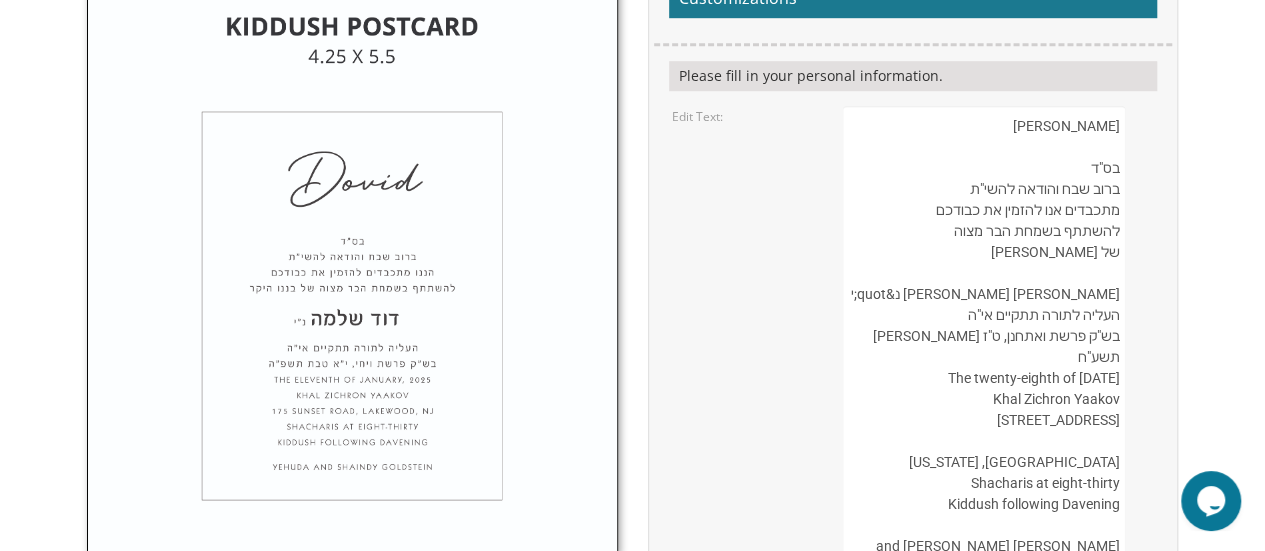click on "Avi
בס"ד
ברוב שבח והודאה להשי"ת
מתכבדים אנו להזמין את כבודכם
להשתתף בשמחת הבר מצוה
של בננו היקר
אברהם נ"י
העליה לתורה תתקיים אי"ה
בש"ק פרשת ואתחנן, ט"ז מנחם אב תשע"ח
The twenty-eighth of July, 2018
Khal Zichron Yaakov
175 Sunset Road
Lakewood, New Jersey
Shacharis at eight-thirty
Kiddush following Davening
Boruch and Chanie Kohn" at bounding box center (984, 421) 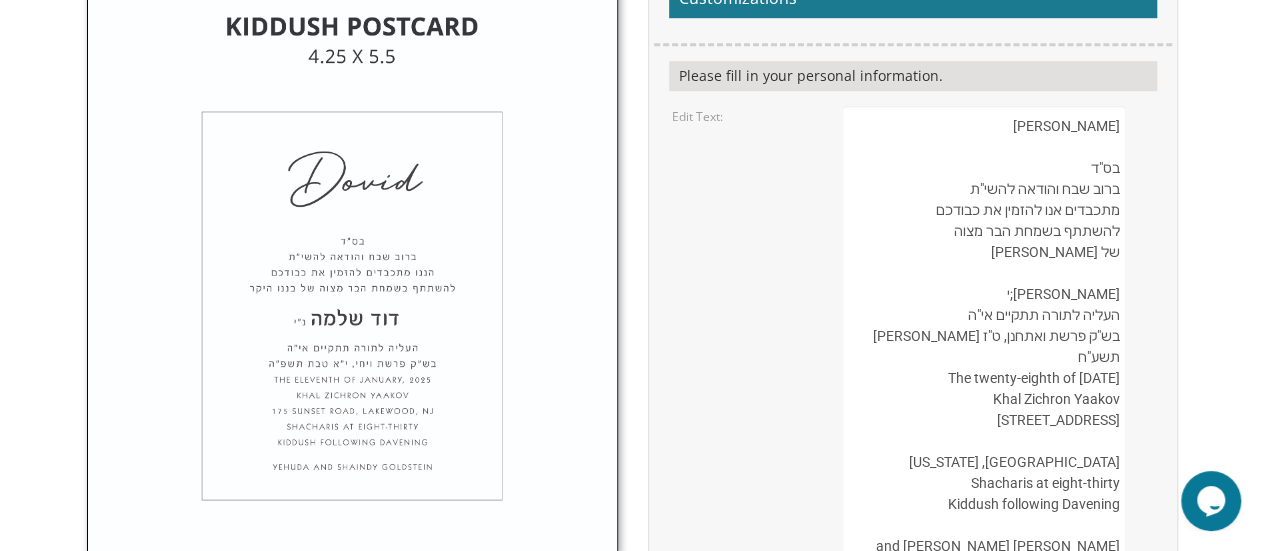 click on "Avi
בס"ד
ברוב שבח והודאה להשי"ת
מתכבדים אנו להזמין את כבודכם
להשתתף בשמחת הבר מצוה
של בננו היקר
אברהם נ"י
העליה לתורה תתקיים אי"ה
בש"ק פרשת ואתחנן, ט"ז מנחם אב תשע"ח
The twenty-eighth of July, 2018
Khal Zichron Yaakov
175 Sunset Road
Lakewood, New Jersey
Shacharis at eight-thirty
Kiddush following Davening
Boruch and Chanie Kohn" at bounding box center [984, 421] 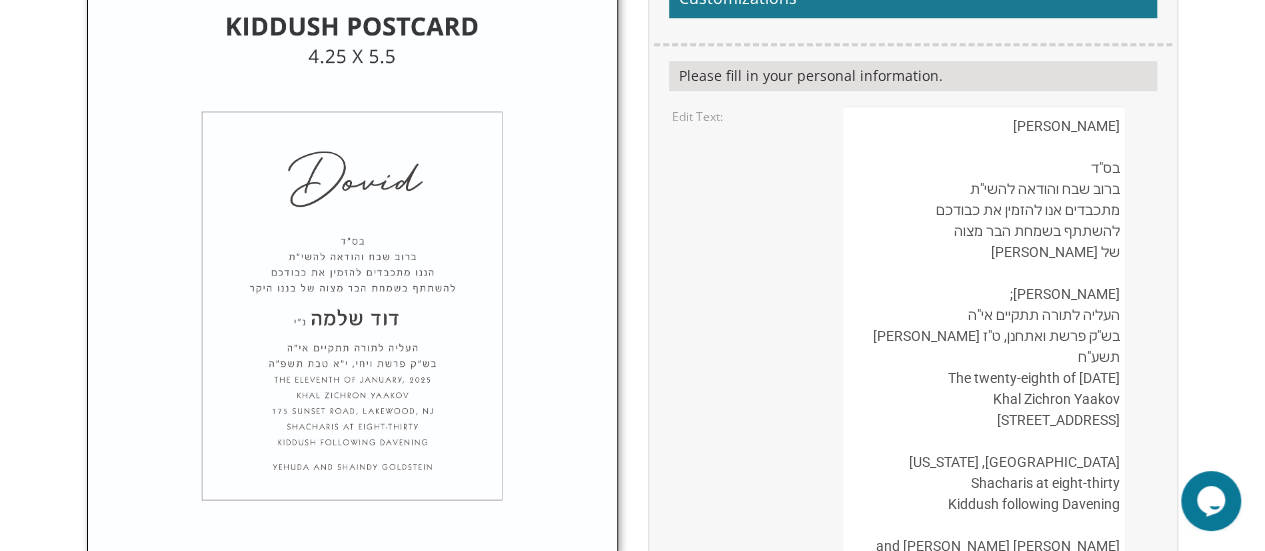 drag, startPoint x: 1070, startPoint y: 293, endPoint x: 736, endPoint y: 296, distance: 334.01346 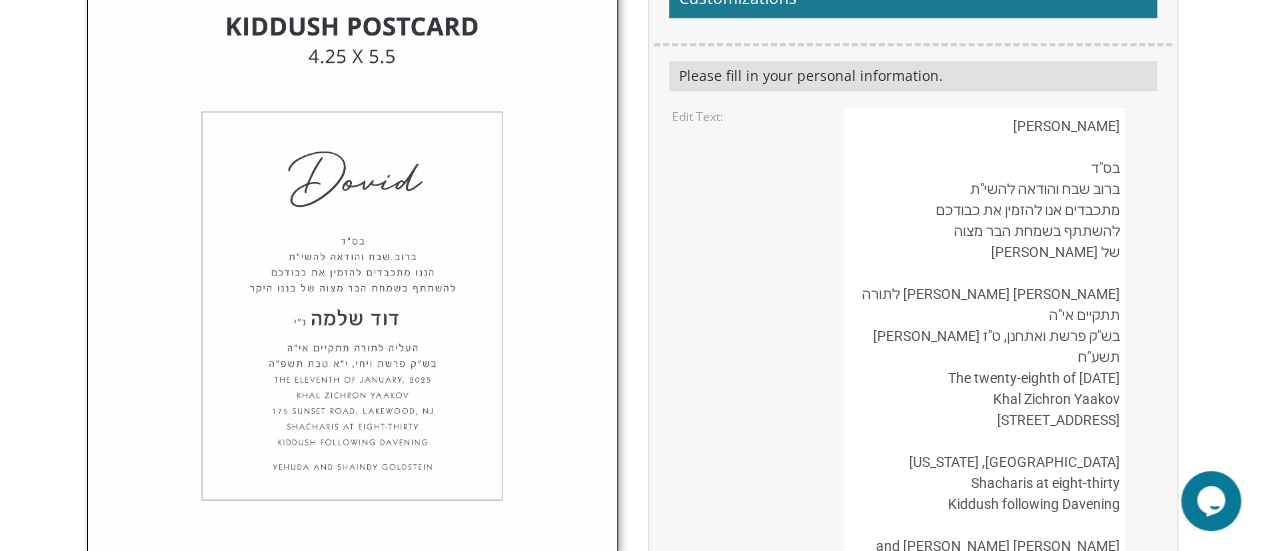 drag, startPoint x: 1066, startPoint y: 291, endPoint x: 1120, endPoint y: 291, distance: 54 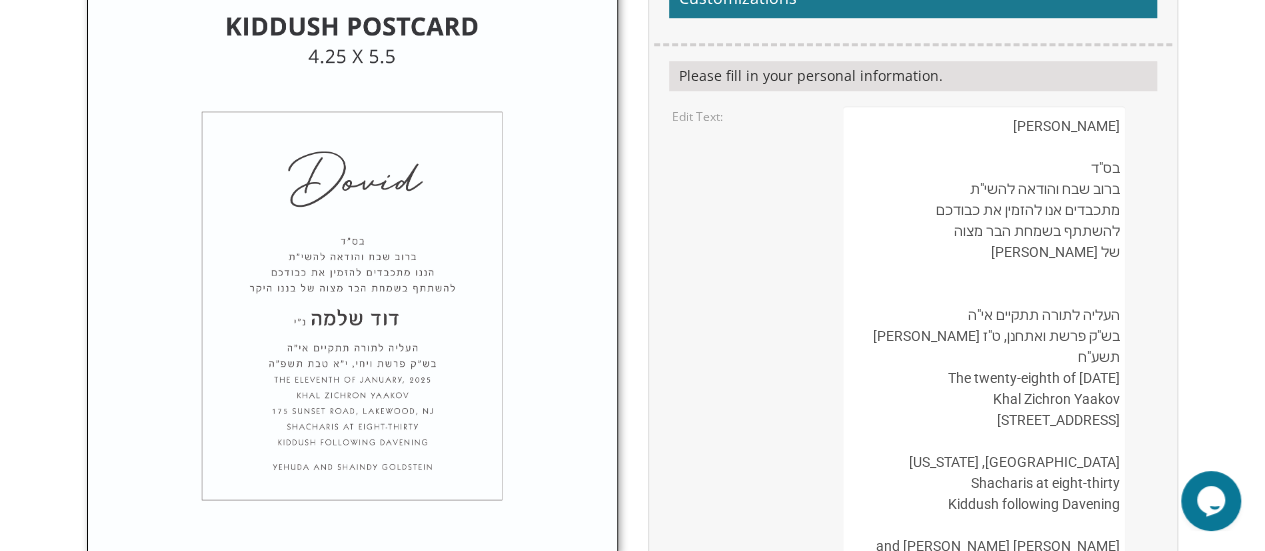 paste on "חיים יעקב נ&quot;י" 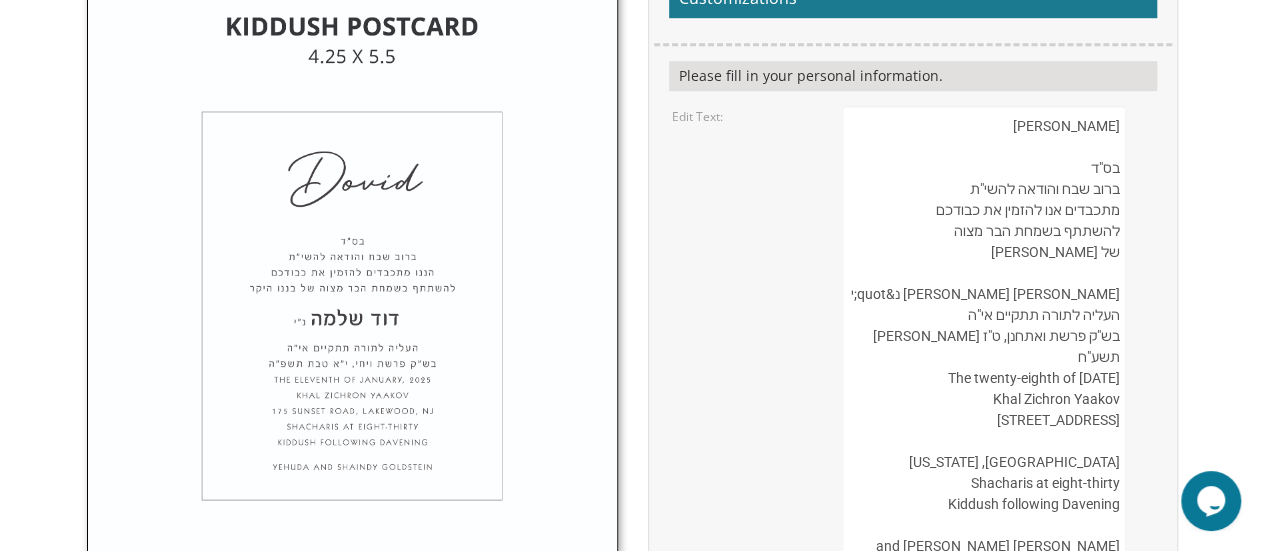 click on "Avi
בס"ד
ברוב שבח והודאה להשי"ת
מתכבדים אנו להזמין את כבודכם
להשתתף בשמחת הבר מצוה
של בננו היקר
אברהם נ"י
העליה לתורה תתקיים אי"ה
בש"ק פרשת ואתחנן, ט"ז מנחם אב תשע"ח
The twenty-eighth of July, 2018
Khal Zichron Yaakov
175 Sunset Road
Lakewood, New Jersey
Shacharis at eight-thirty
Kiddush following Davening
Boruch and Chanie Kohn" at bounding box center [984, 421] 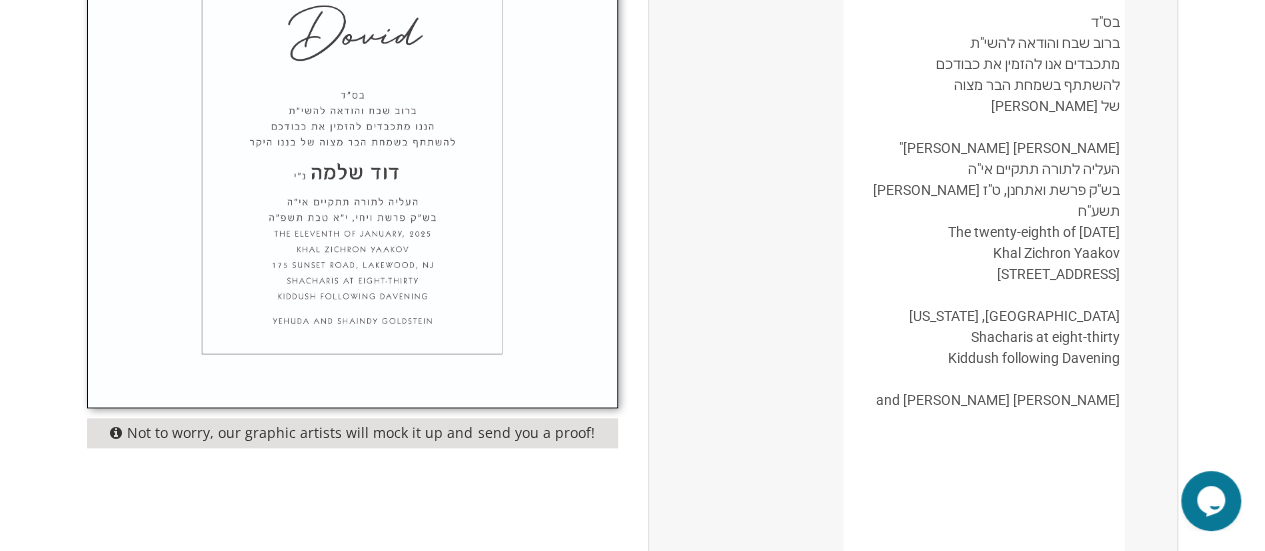 scroll, scrollTop: 918, scrollLeft: 0, axis: vertical 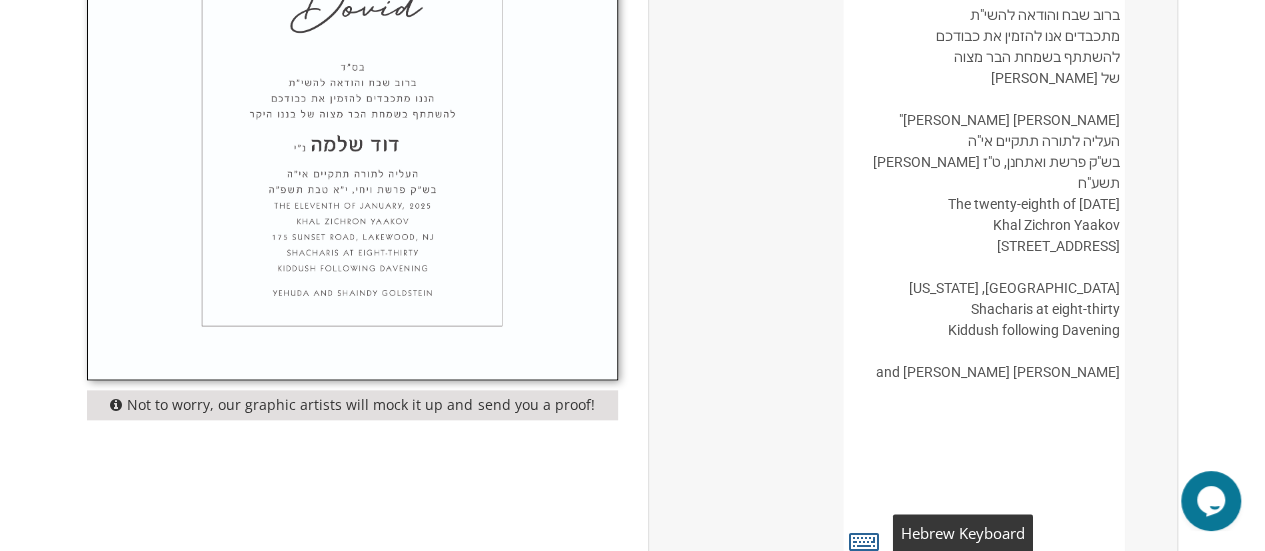 type on "Chaim
בס"ד
ברוב שבח והודאה להשי"ת
מתכבדים אנו להזמין את כבודכם
להשתתף בשמחת הבר מצוה
של בננו היקר
חיים יעקב נ"
העליה לתורה תתקיים אי"ה
בש"ק פרשת ואתחנן, ט"ז מנחם אב תשע"ח
The twenty-eighth of July, 2018
Khal Zichron Yaakov
175 Sunset Road
Lakewood, New Jersey
Shacharis at eight-thirty
Kiddush following Davening
Boruch and Chanie Kohn" 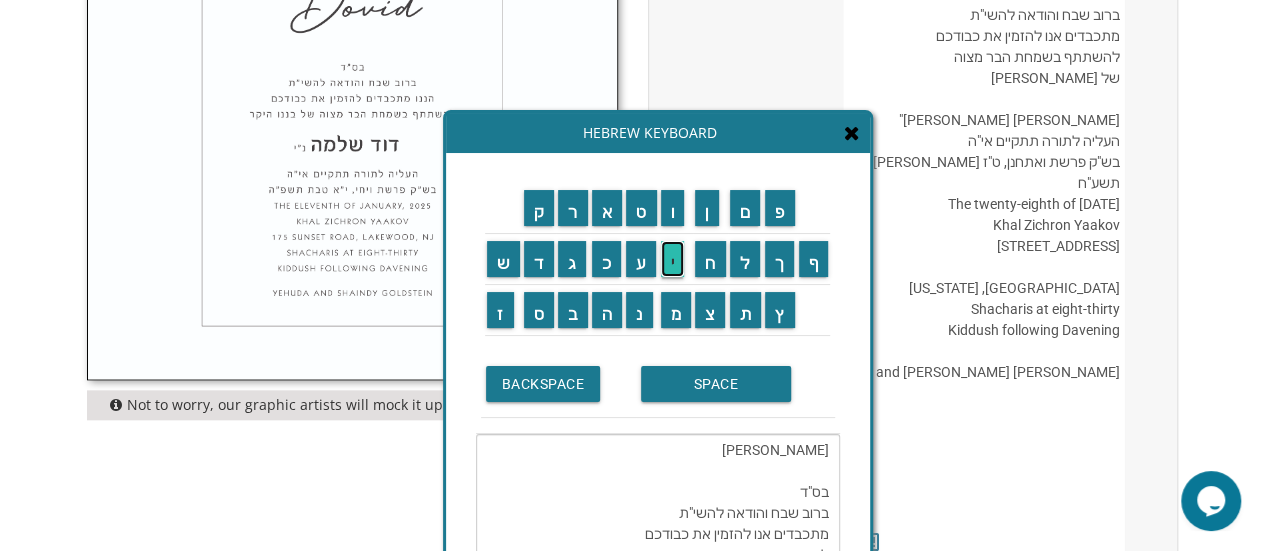 click on "י" at bounding box center [673, 259] 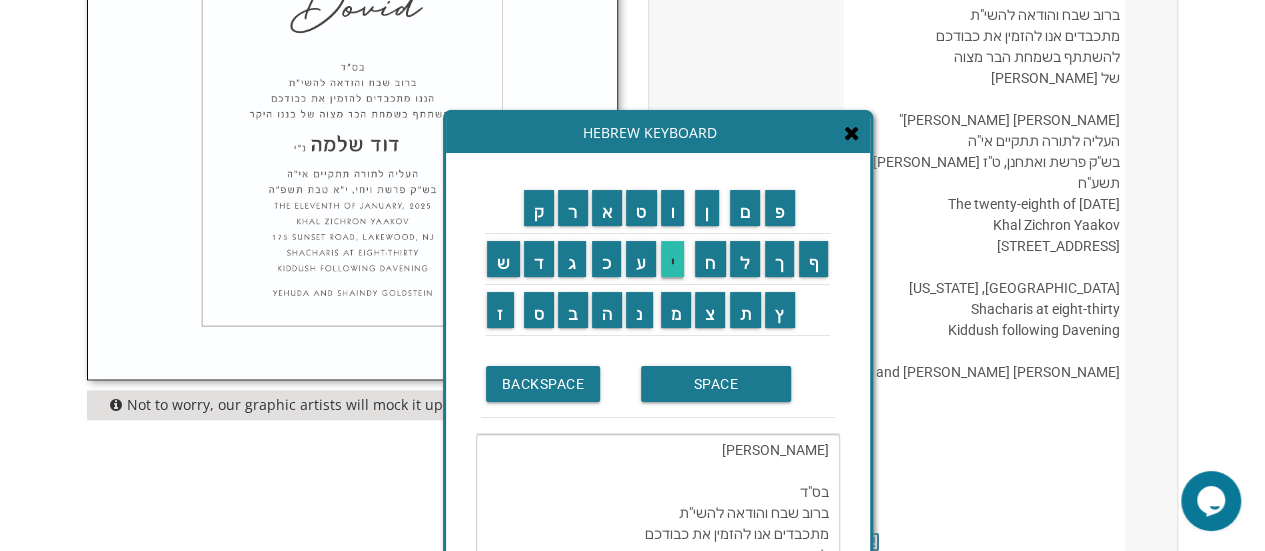 scroll, scrollTop: 462, scrollLeft: 0, axis: vertical 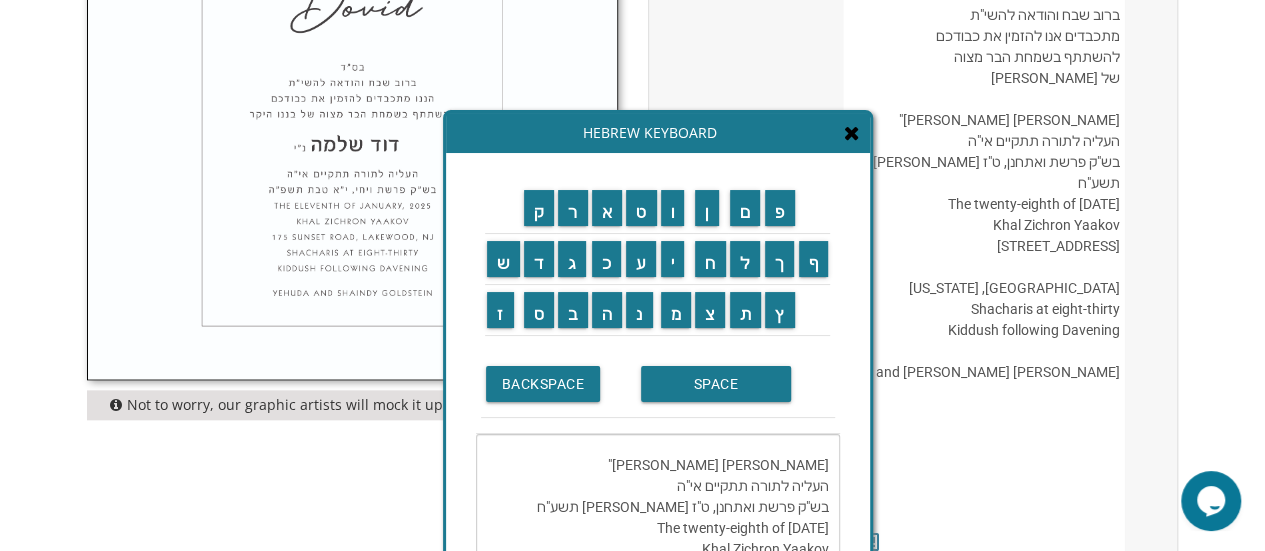 click on "Chaim
בס"ד
ברוב שבח והודאה להשי"ת
מתכבדים אנו להזמין את כבודכם
להשתתף בשמחת הבר מצוה
של בננו היקר
חיים יעקב נ"
העליה לתורה תתקיים אי"ה
בש"ק פרשת ואתחנן, ט"ז מנחם אב תשע"ח
The twenty-eighth of July, 2018
Khal Zichron Yaakov
175 Sunset Road
Lakewood, New Jersey
Shacharis at eight-thirty
Kiddush following Davening
Boruch and Chanie Kohn" at bounding box center (658, 503) 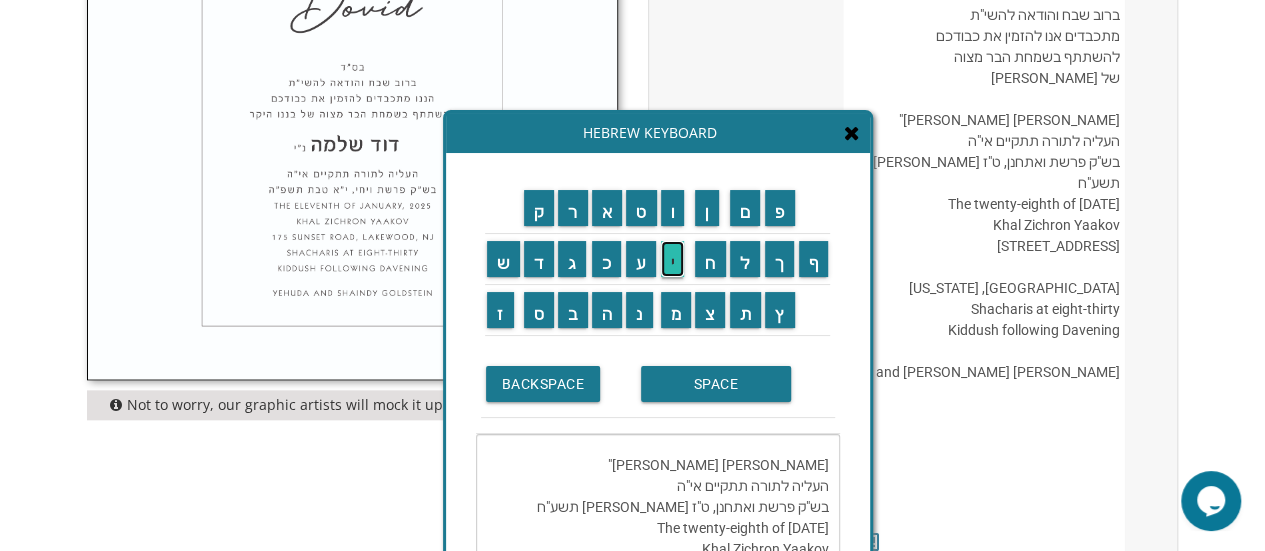 click on "י" at bounding box center (673, 259) 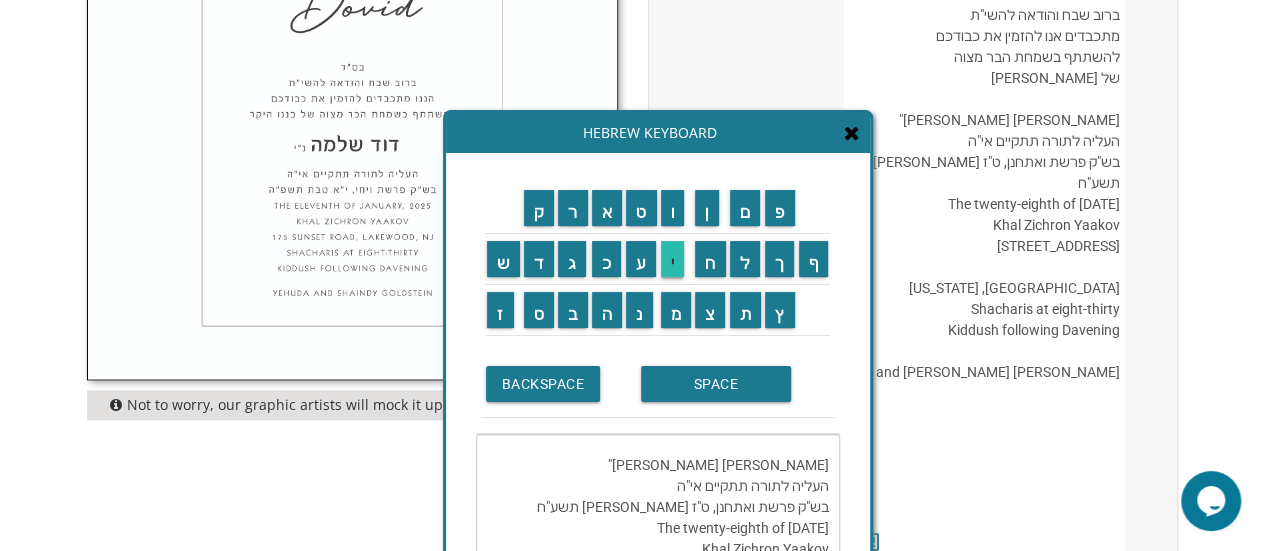 type on "Chaim
בס"ד
ברוב שבח והודאה להשי"ת
מתכבדים אנו להזמין את כבודכם
להשתתף בשמחת הבר מצוה
של בננו היקר
חיים יעקב נ"י
העליה לתורה תתקיים אי"ה
בש"ק פרשת ואתחנן, ט"ז מנחם אב תשע"ח
The twenty-eighth of July, 2018
Khal Zichron Yaakov
175 Sunset Road
Lakewood, New Jersey
Shacharis at eight-thirty
Kiddush following Davening
Boruch and Chanie Kohn" 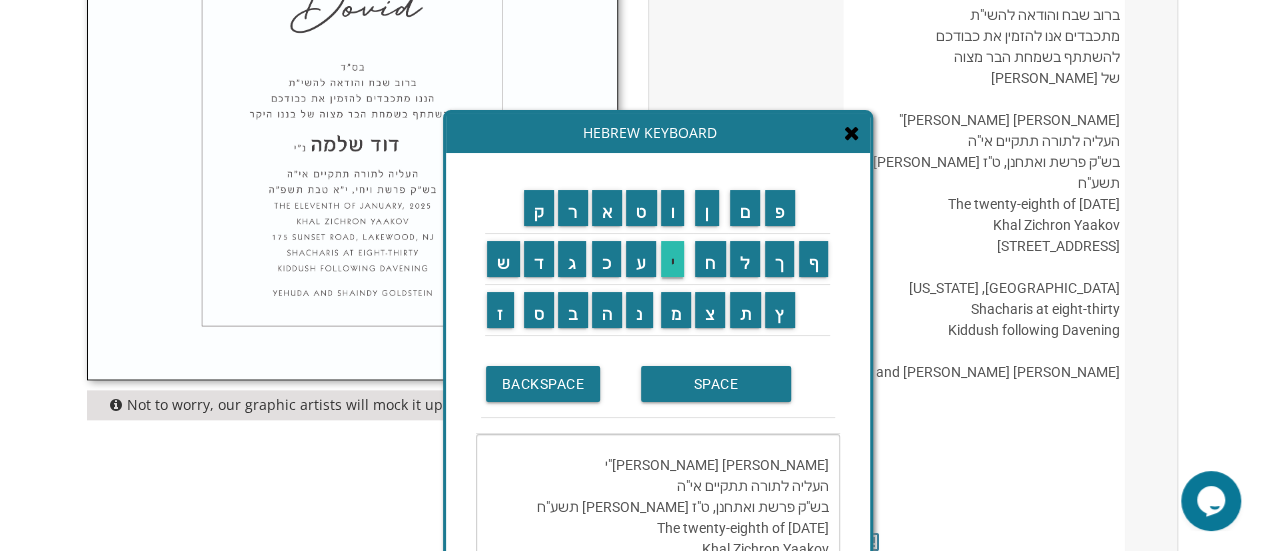 scroll, scrollTop: 462, scrollLeft: 0, axis: vertical 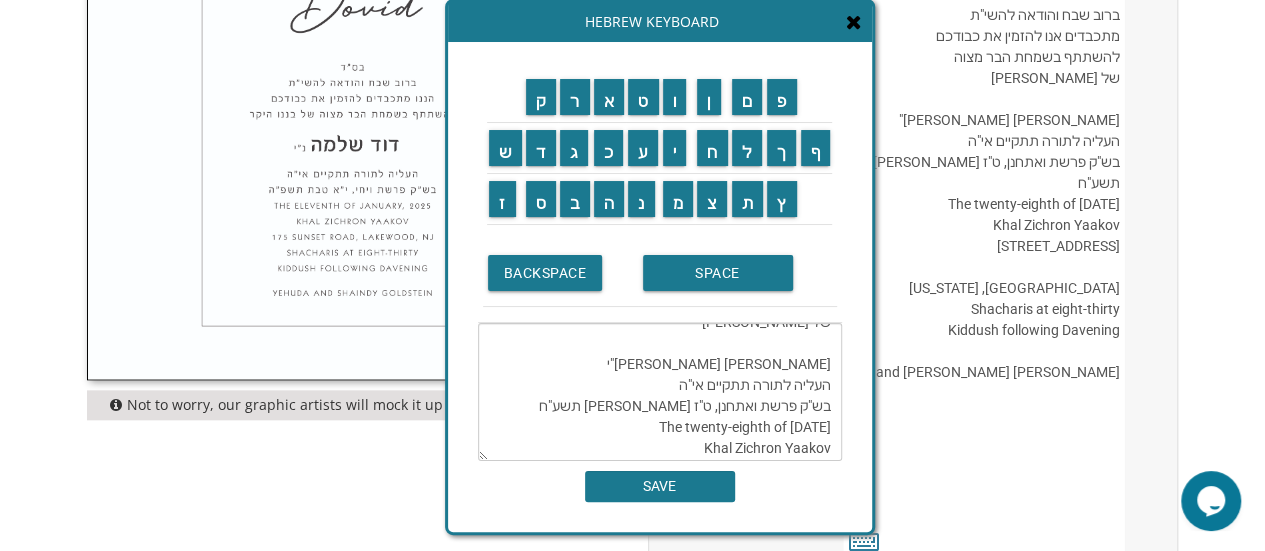 drag, startPoint x: 771, startPoint y: 160, endPoint x: 773, endPoint y: 49, distance: 111.01801 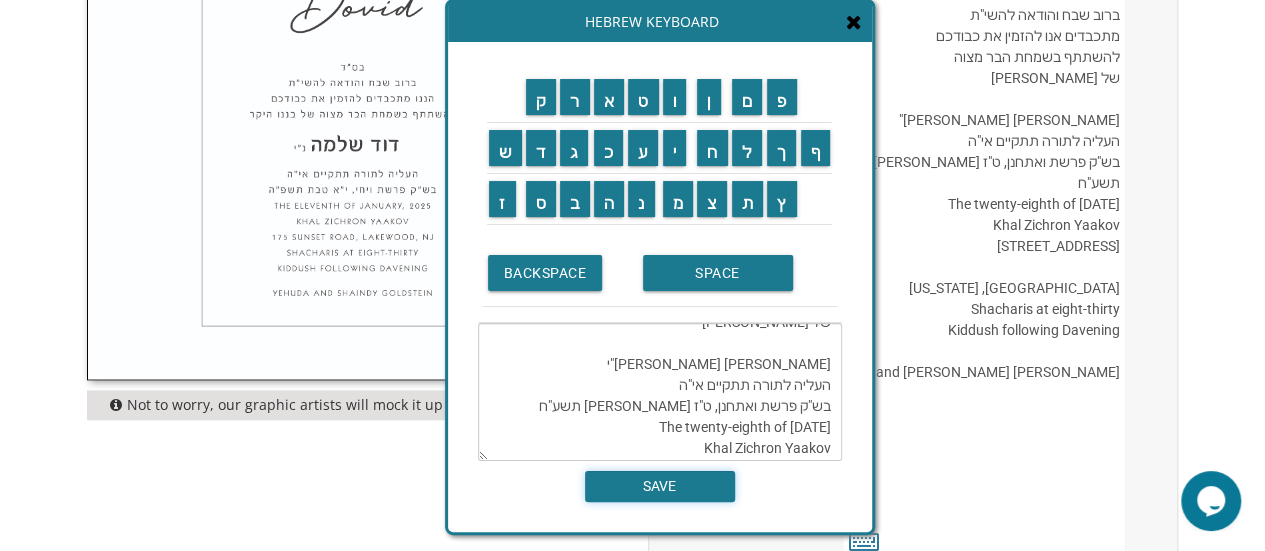 click on "SAVE" at bounding box center (660, 486) 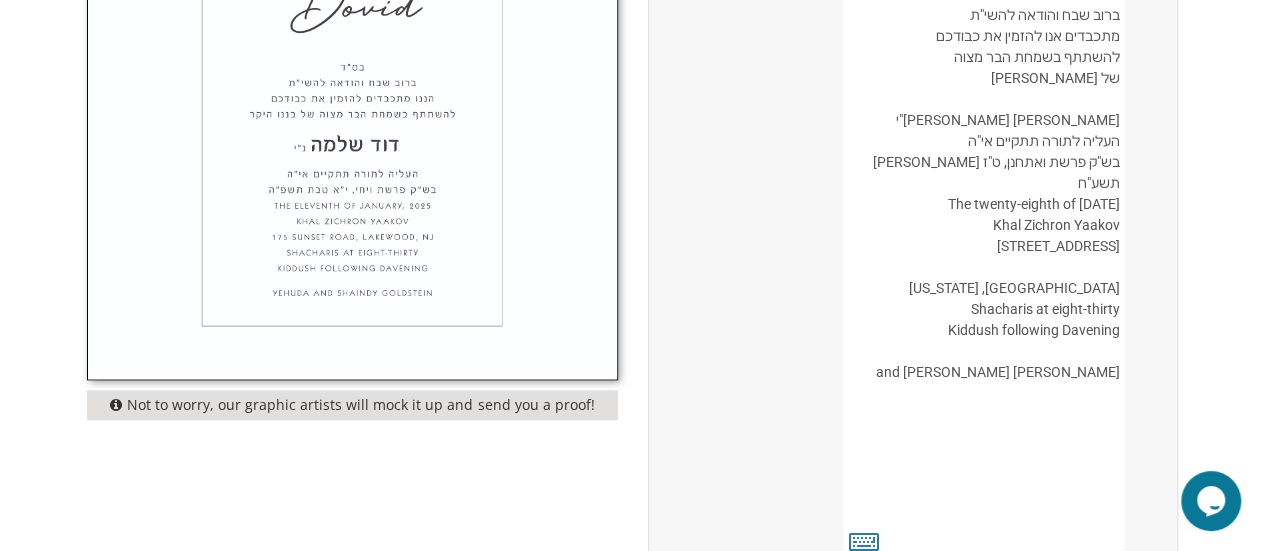 drag, startPoint x: 959, startPoint y: 137, endPoint x: 1048, endPoint y: 163, distance: 92.72001 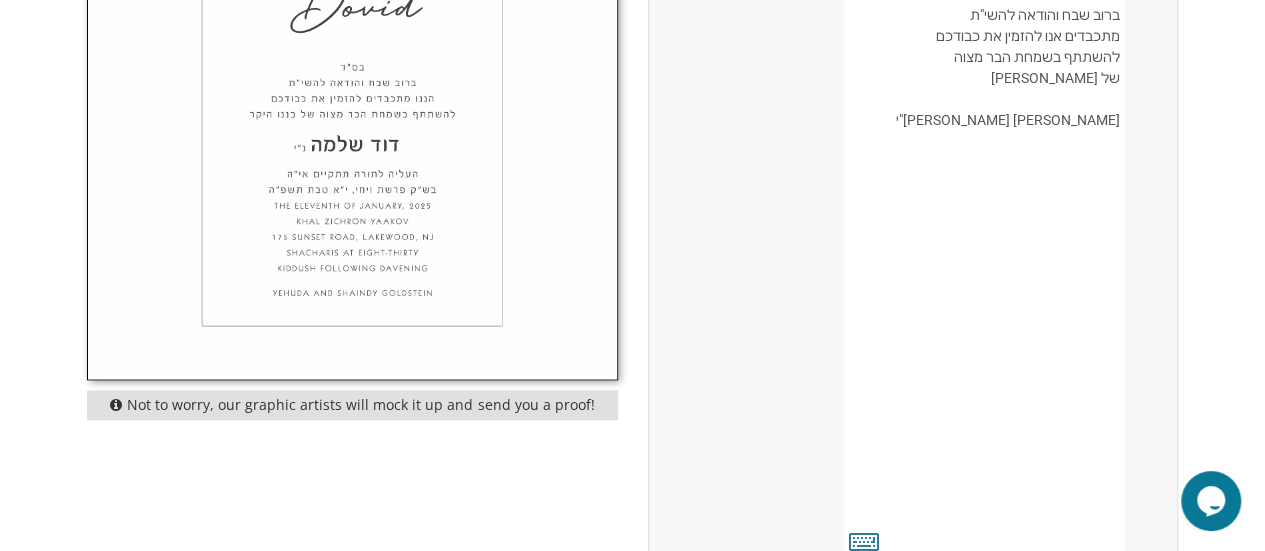 drag, startPoint x: 920, startPoint y: 361, endPoint x: 646, endPoint y: 92, distance: 383.97525 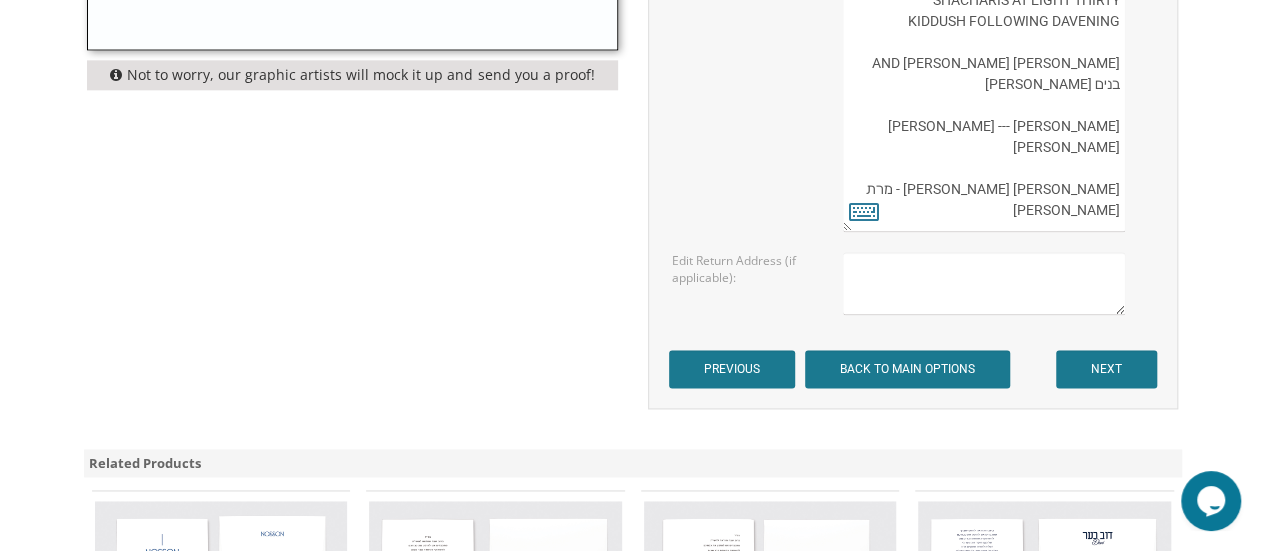 scroll, scrollTop: 1273, scrollLeft: 0, axis: vertical 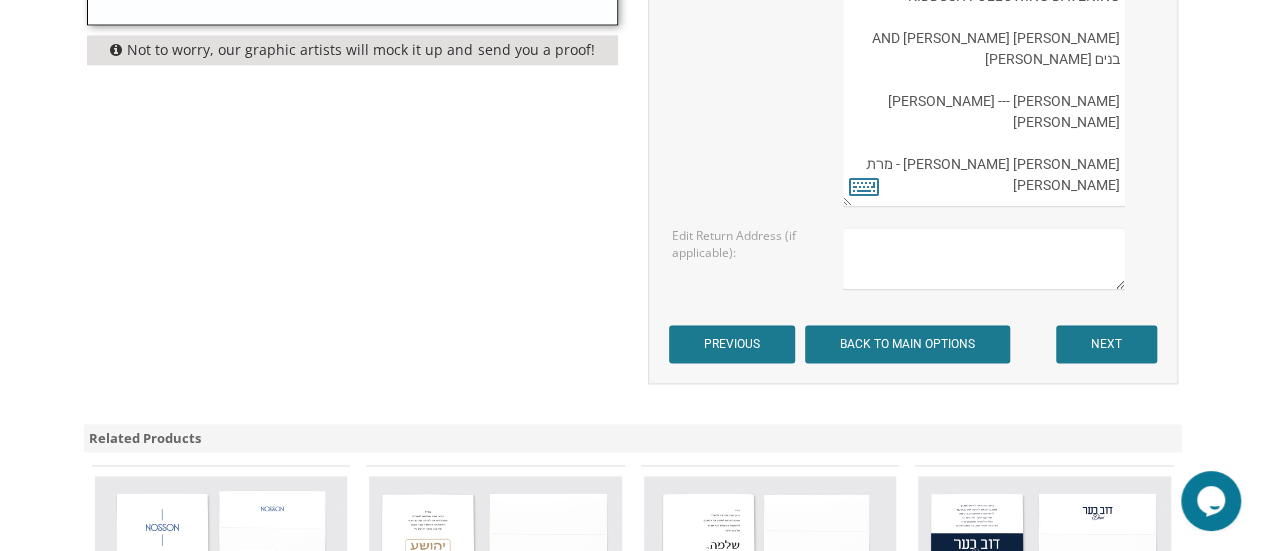 type on "Chaim
בס"ד
ברוב שבח והודאה להשי"ת
מתכבדים אנו להזמין את כבודכם
להשתתף בשמחת הבר מצוה
של בננו היקר
חיים יעקב נ"י
העליה לתורה תתקיים אי&quot;ה
בשבת קודש פרשת ראה כט&#39; אב תשפ&quot;ה
THE TWENTY-THIRD OF AUGUST
TWO THOUSAND TWENTY-FIVE
AHAVAS YISROEL
1700 SOUTH TAYLOR ROAD
CLEVELAND HEIGHTS, OHIO
SHACHARIS AT EIGHT THIRTY
KIDDUSH FOLLOWING DAVENING
AHARON LIPA AND LEAH MANN
תפארת בנים אבותם
אלעזר וחייקי מאן --- אליעזר וחיה שרה מנדלוביץ
משה שמעון וחיה מנדלוביץ - מרת מרים ריס" 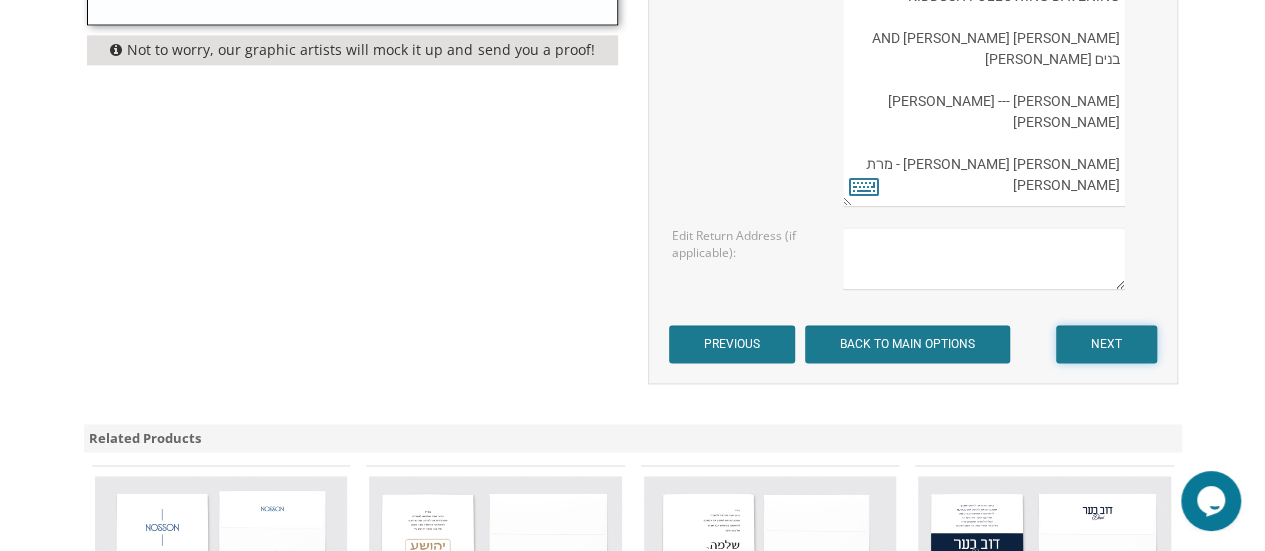 click on "NEXT" at bounding box center [1106, 344] 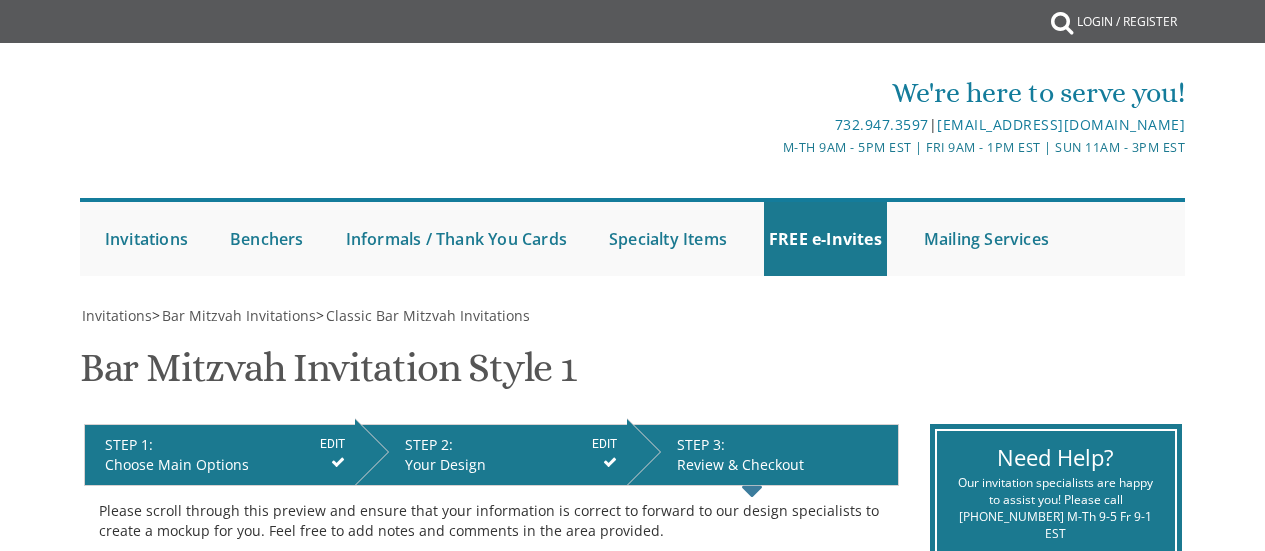 scroll, scrollTop: 0, scrollLeft: 0, axis: both 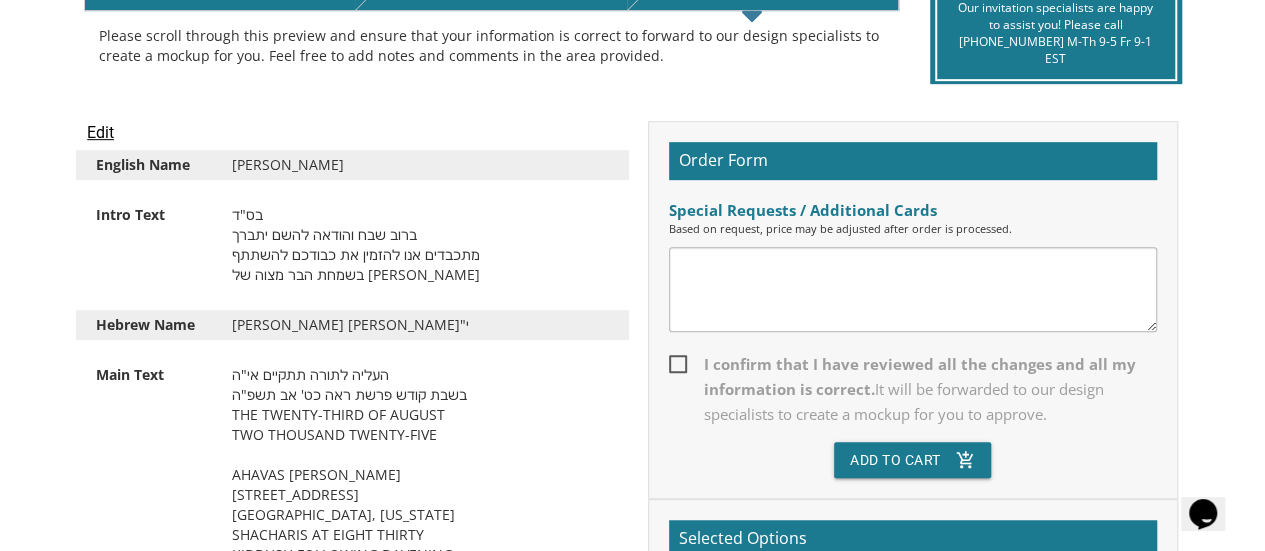 click on "I confirm that I have reviewed all the changes and all my information is correct.   It will be forwarded to our design specialists to create a mockup for you to approve." at bounding box center [913, 389] 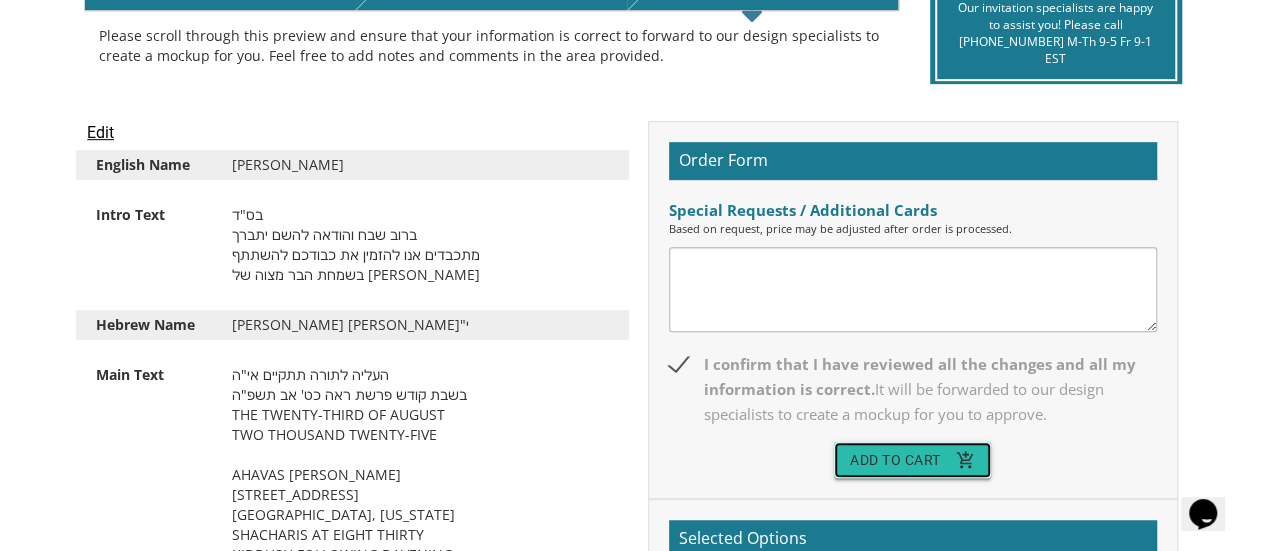 click on "Add To Cart
add_shopping_cart" at bounding box center (913, 460) 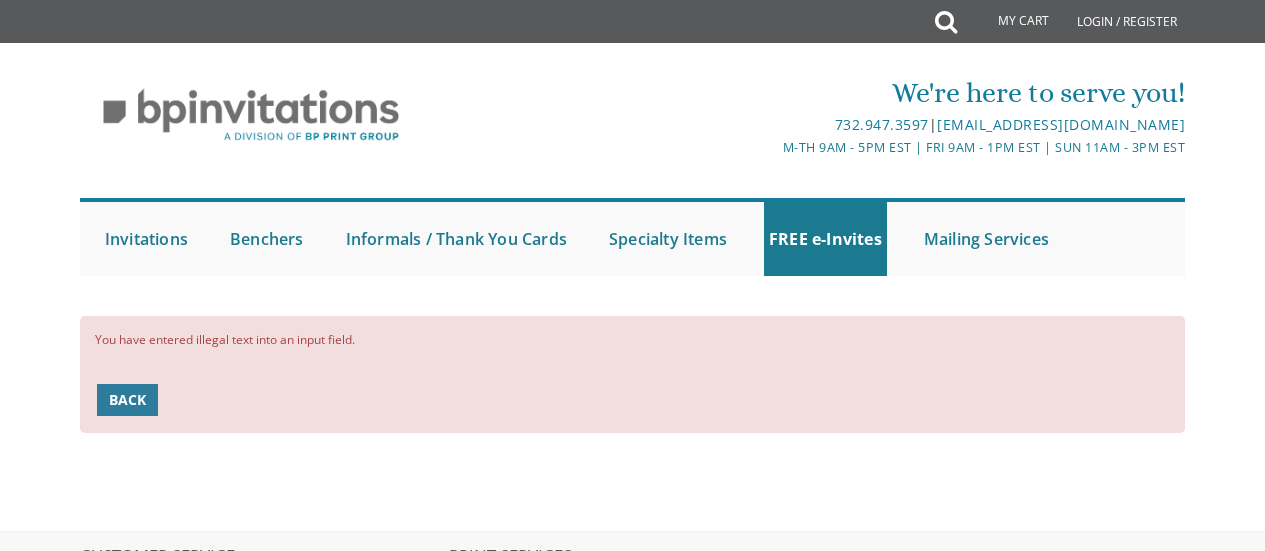 scroll, scrollTop: 0, scrollLeft: 0, axis: both 